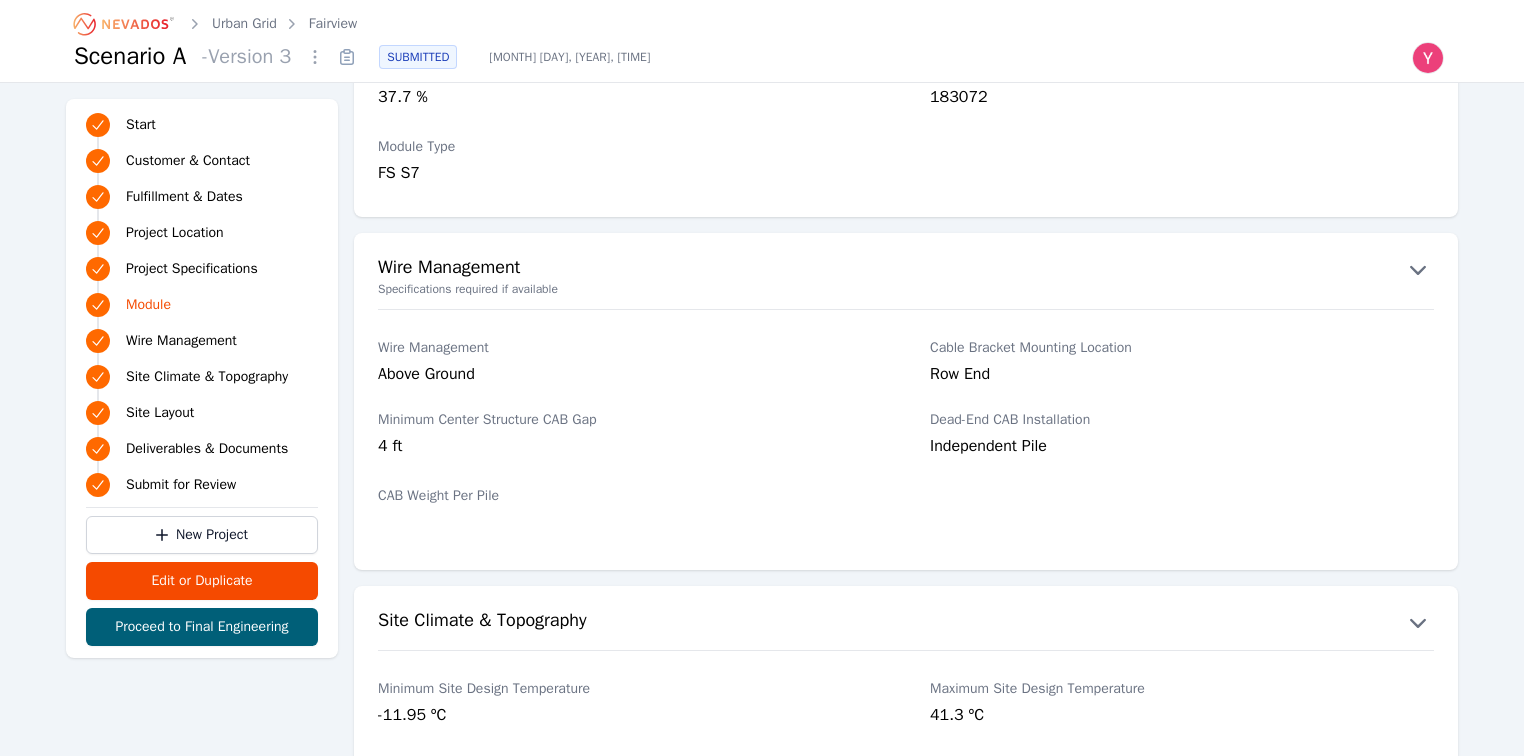 scroll, scrollTop: 2640, scrollLeft: 0, axis: vertical 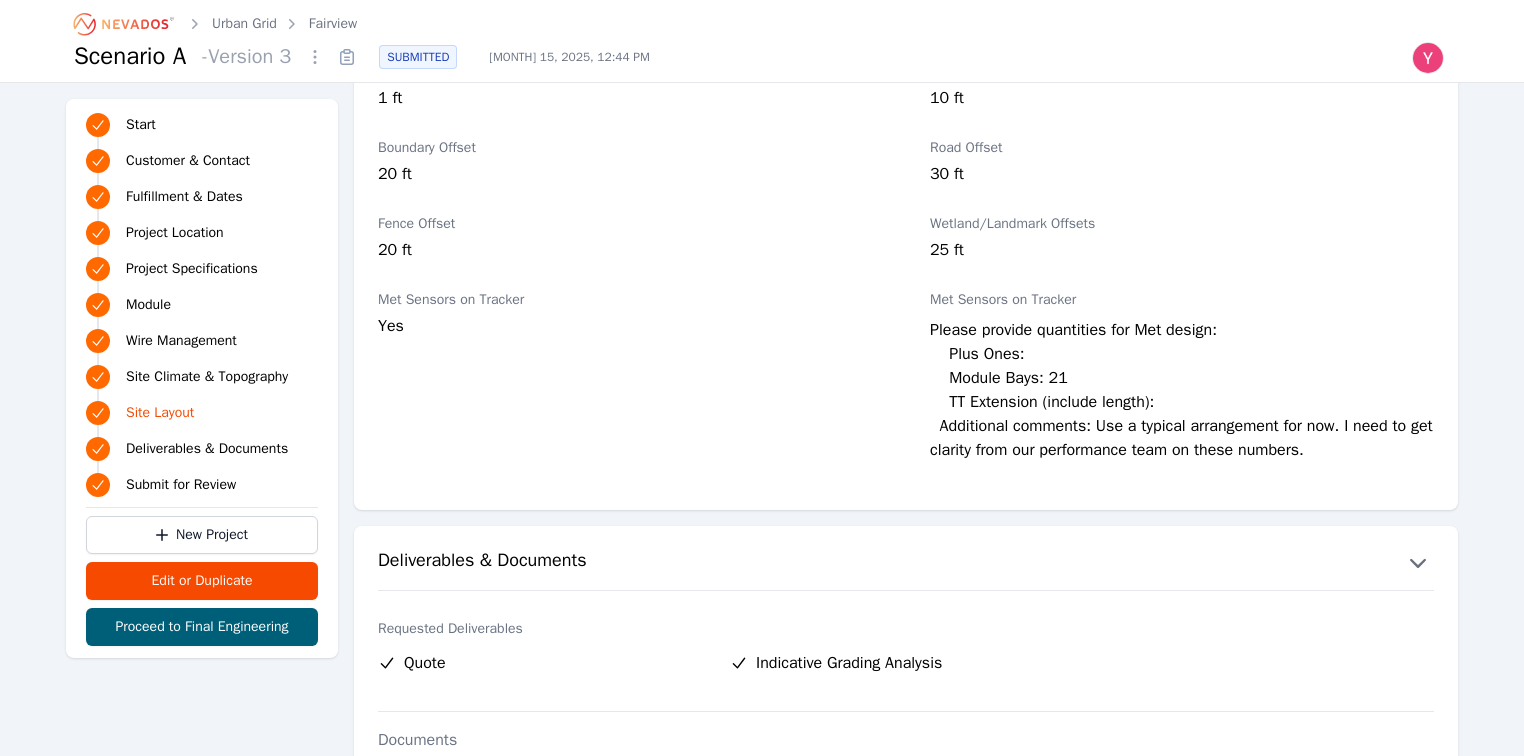 drag, startPoint x: 925, startPoint y: 336, endPoint x: 1391, endPoint y: 454, distance: 480.70782 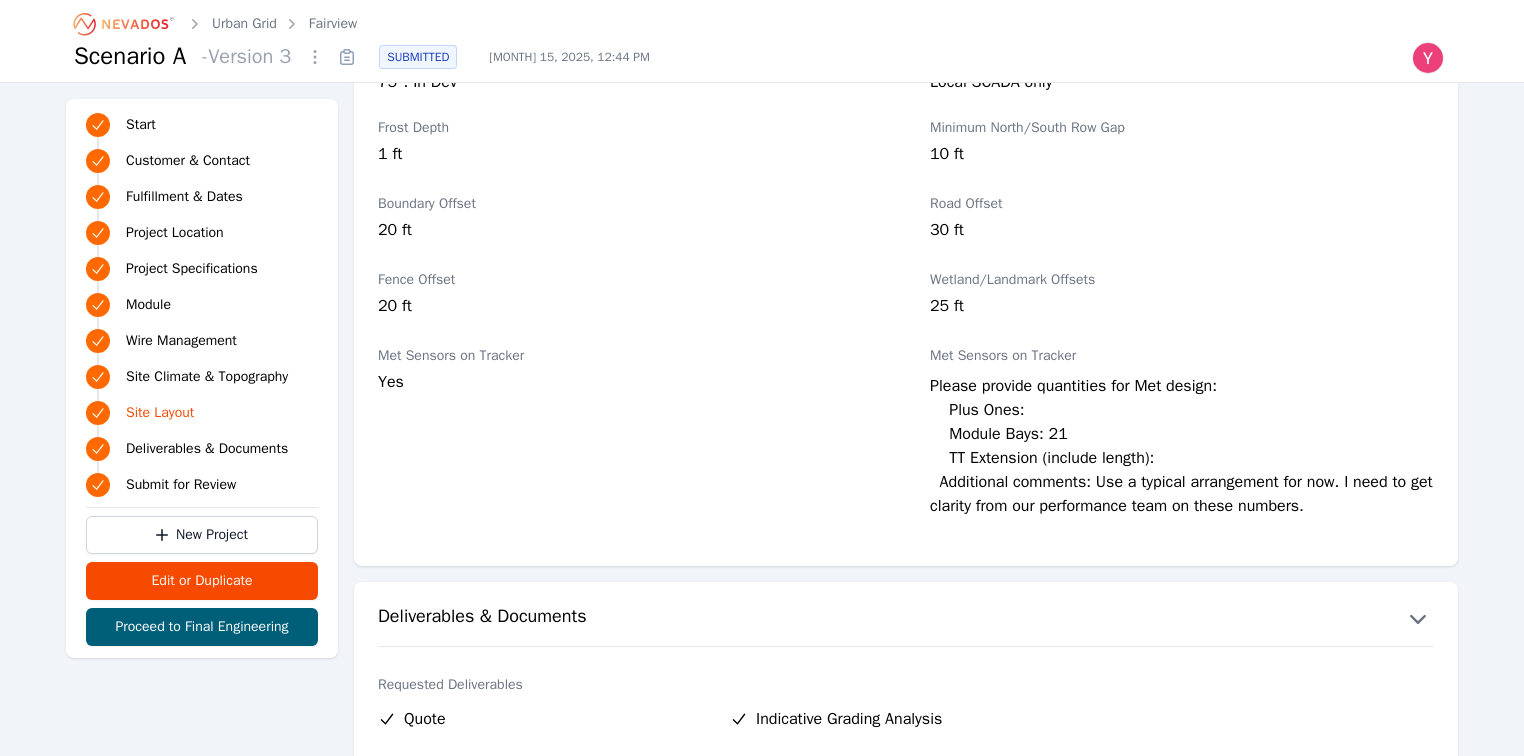 scroll, scrollTop: 3680, scrollLeft: 0, axis: vertical 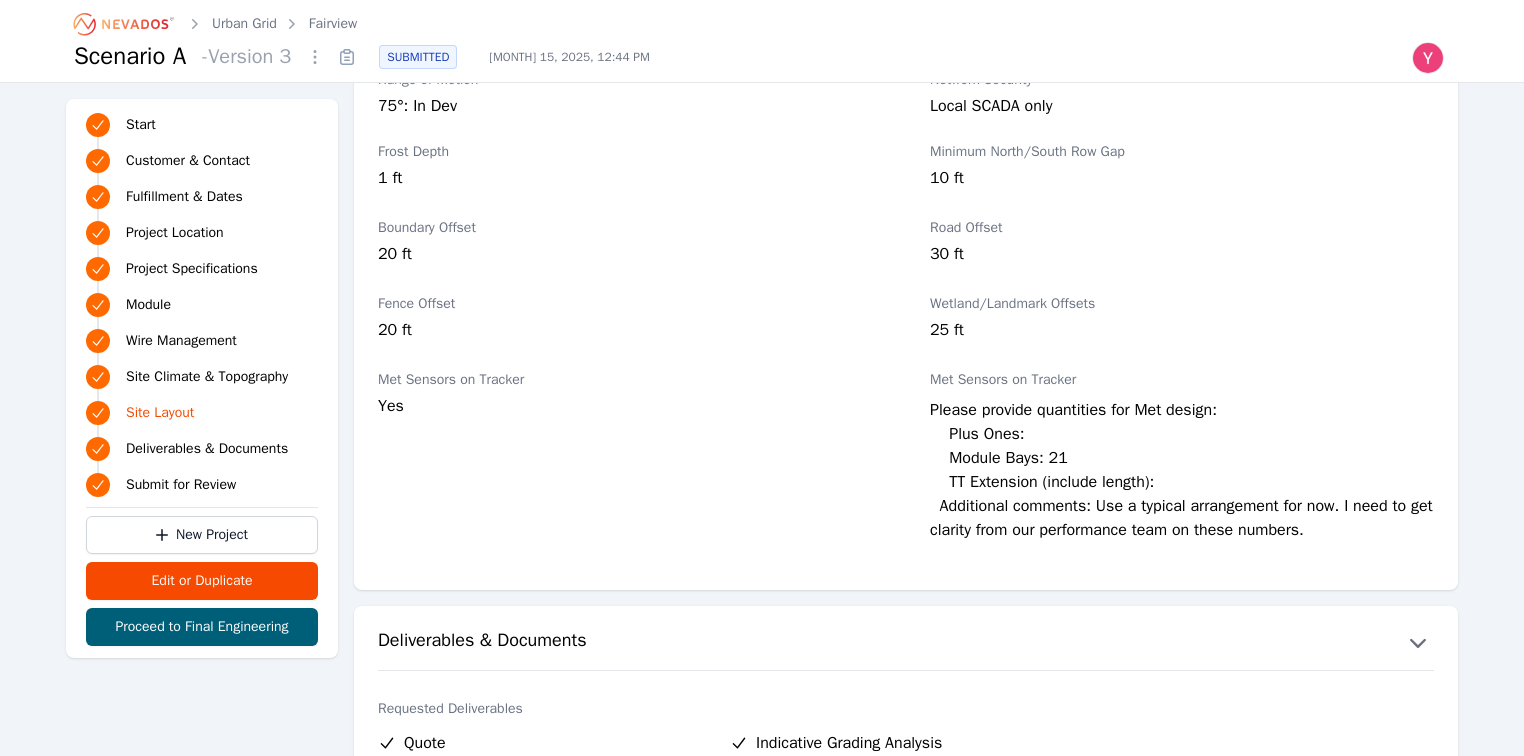 click on "Please provide quantities for Met design:
Plus Ones:
Module Bays: 21
TT Extension (include length):
Additional comments: Use a typical arrangement for now. I need to get clarity from our performance team on these numbers." at bounding box center (1182, 478) 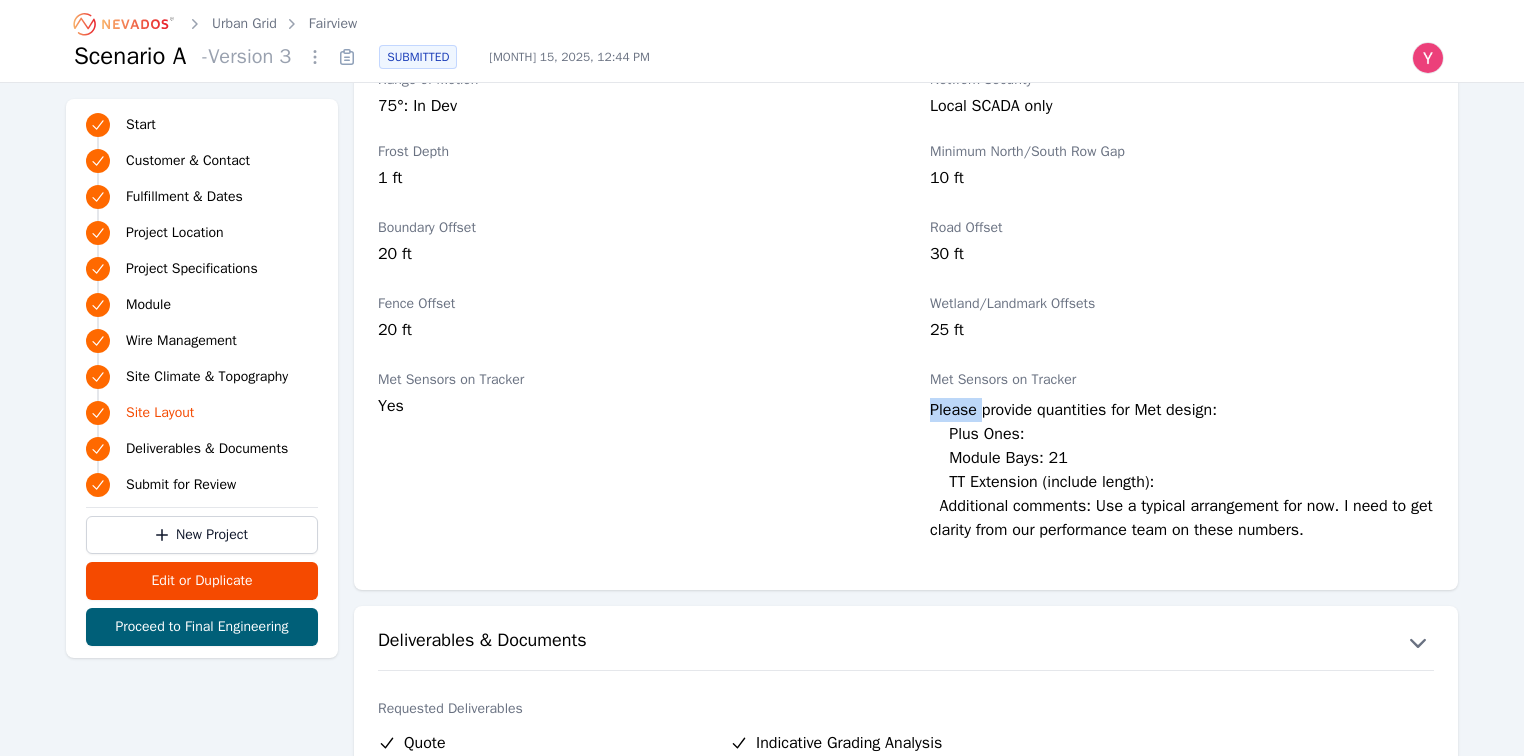 click on "Please provide quantities for Met design:
Plus Ones:
Module Bays: 21
TT Extension (include length):
Additional comments: Use a typical arrangement for now. I need to get clarity from our performance team on these numbers." at bounding box center [1182, 478] 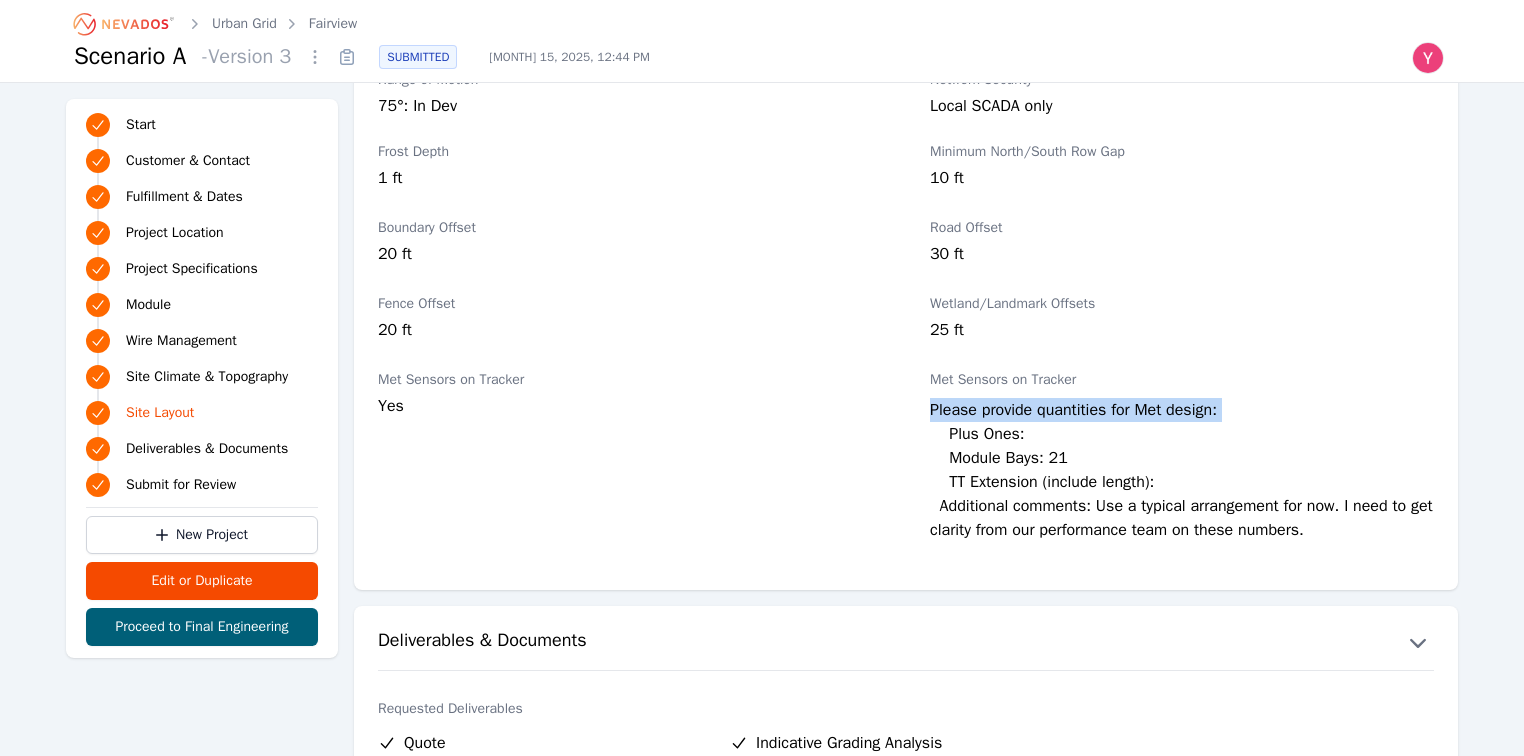 click on "Please provide quantities for Met design:
Plus Ones:
Module Bays: 21
TT Extension (include length):
Additional comments: Use a typical arrangement for now. I need to get clarity from our performance team on these numbers." at bounding box center (1182, 478) 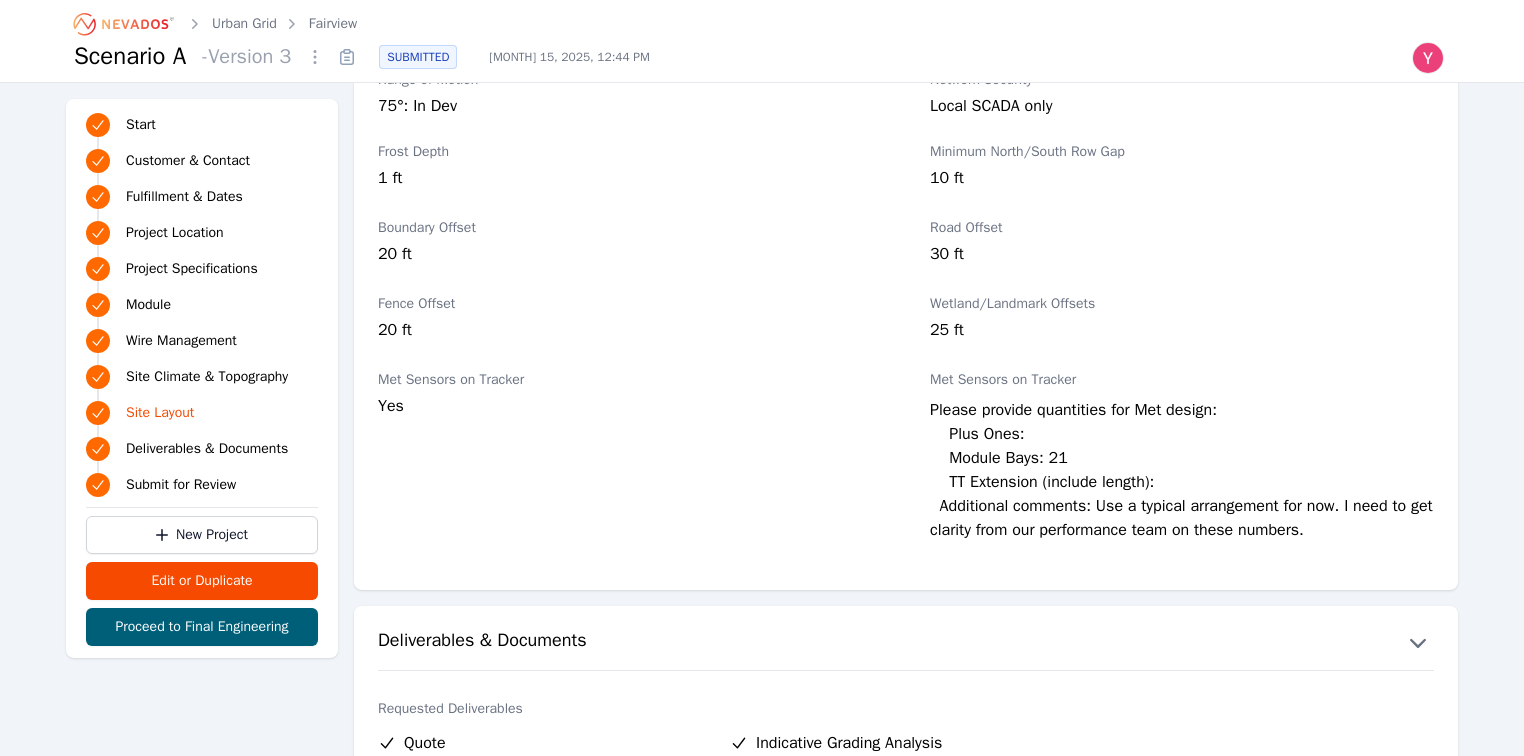 click on "Please provide quantities for Met design:
Plus Ones:
Module Bays: 21
TT Extension (include length):
Additional comments: Use a typical arrangement for now. I need to get clarity from our performance team on these numbers." at bounding box center [1182, 478] 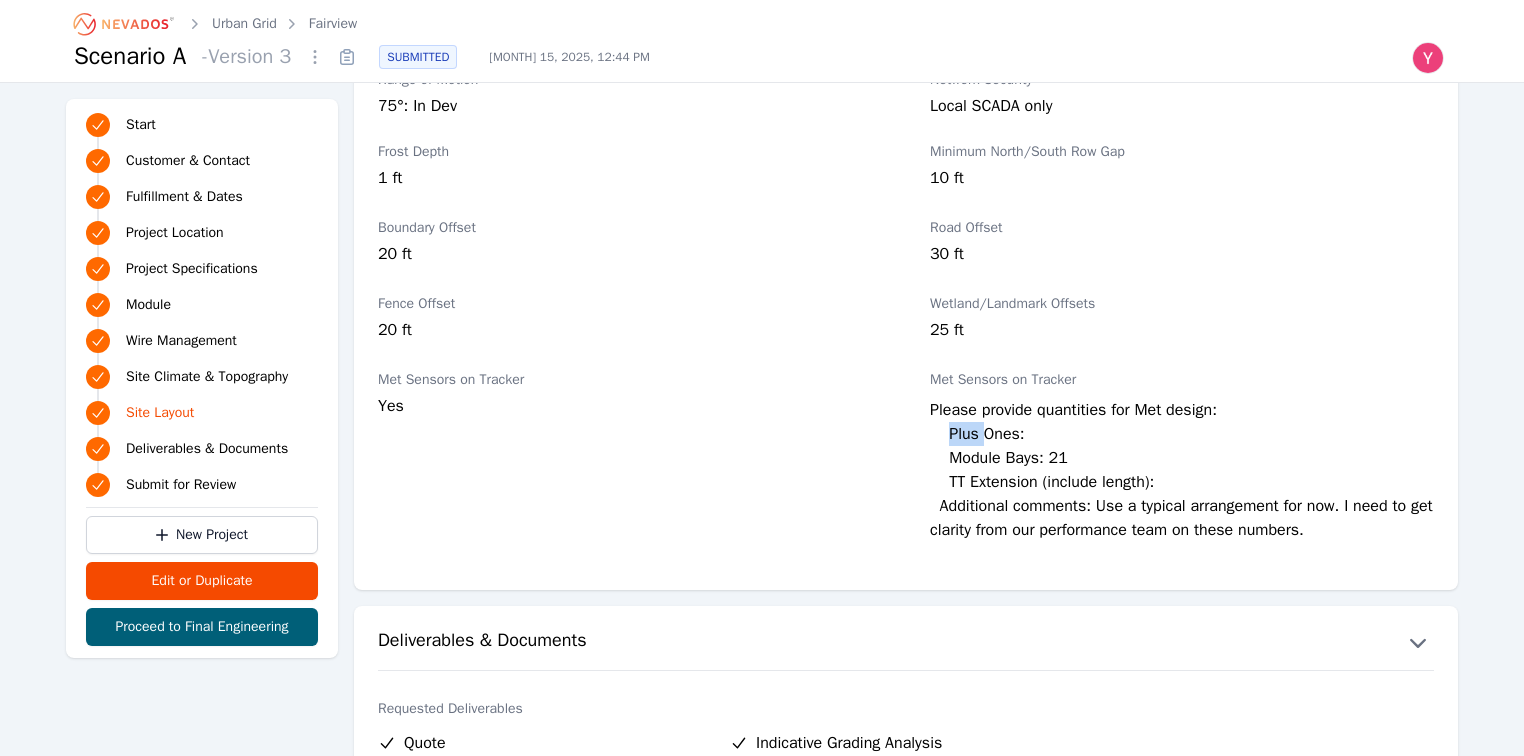 click on "Please provide quantities for Met design:
Plus Ones:
Module Bays: 21
TT Extension (include length):
Additional comments: Use a typical arrangement for now. I need to get clarity from our performance team on these numbers." at bounding box center [1182, 478] 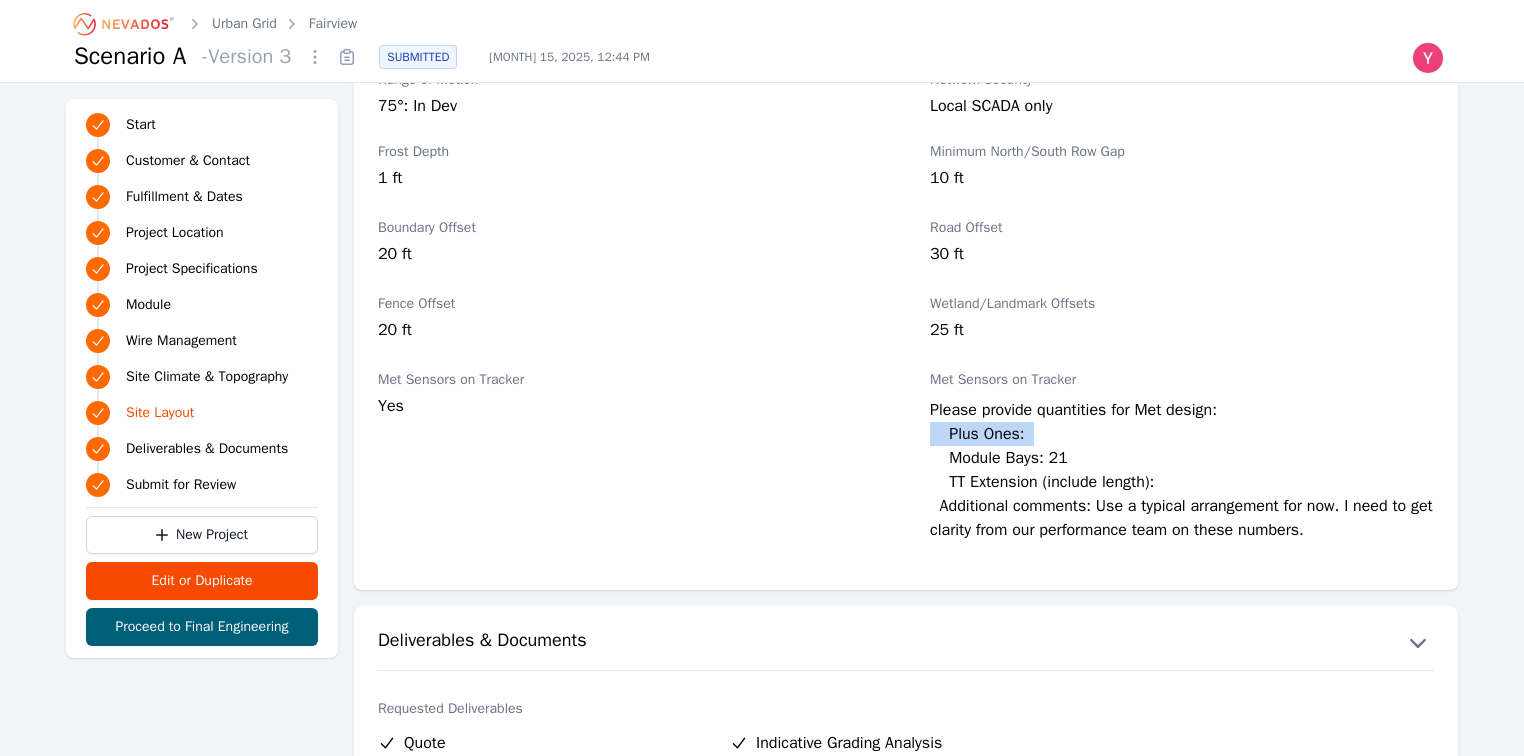 click on "Please provide quantities for Met design:
Plus Ones:
Module Bays: 21
TT Extension (include length):
Additional comments: Use a typical arrangement for now. I need to get clarity from our performance team on these numbers." at bounding box center (1182, 478) 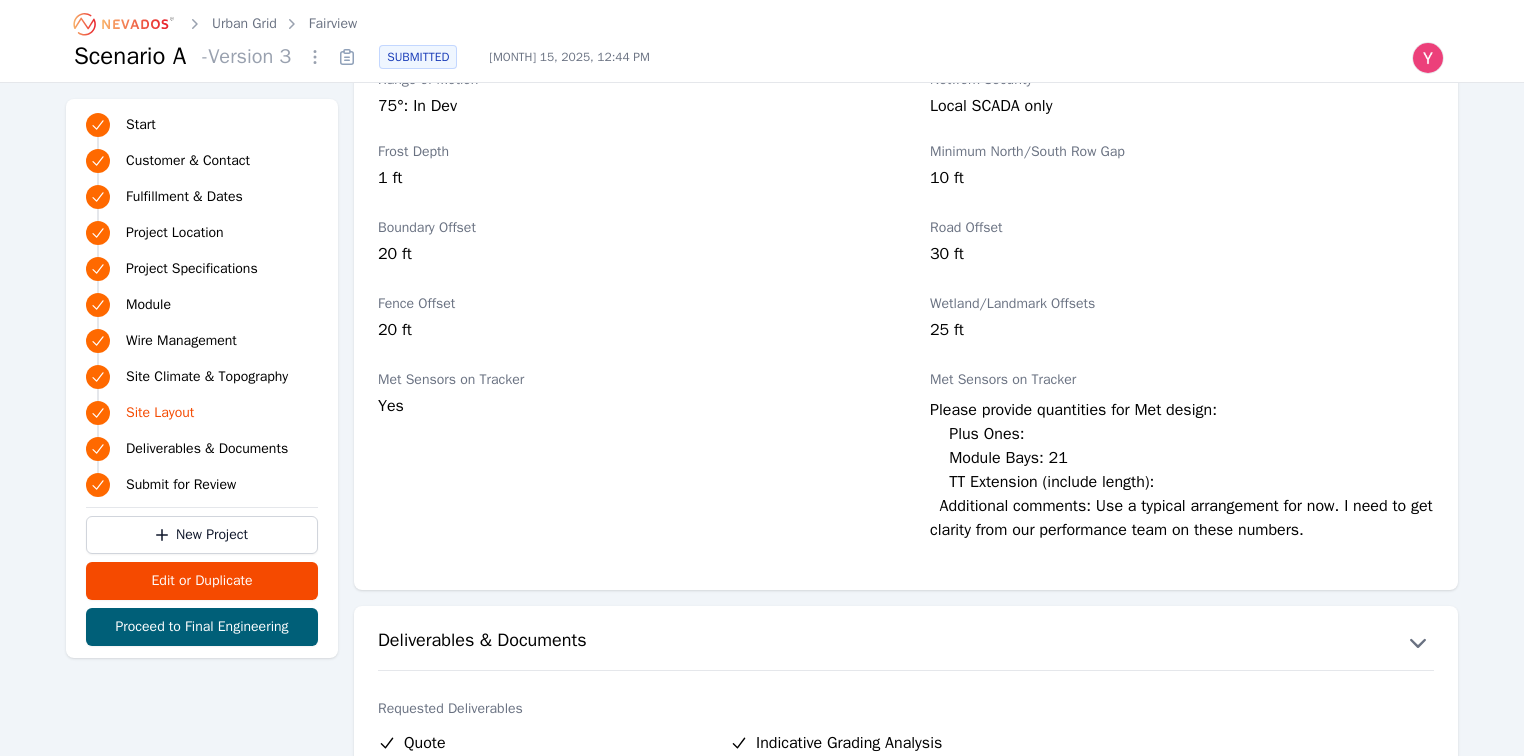 click on "Please provide quantities for Met design:
Plus Ones:
Module Bays: 21
TT Extension (include length):
Additional comments: Use a typical arrangement for now. I need to get clarity from our performance team on these numbers." at bounding box center (1182, 478) 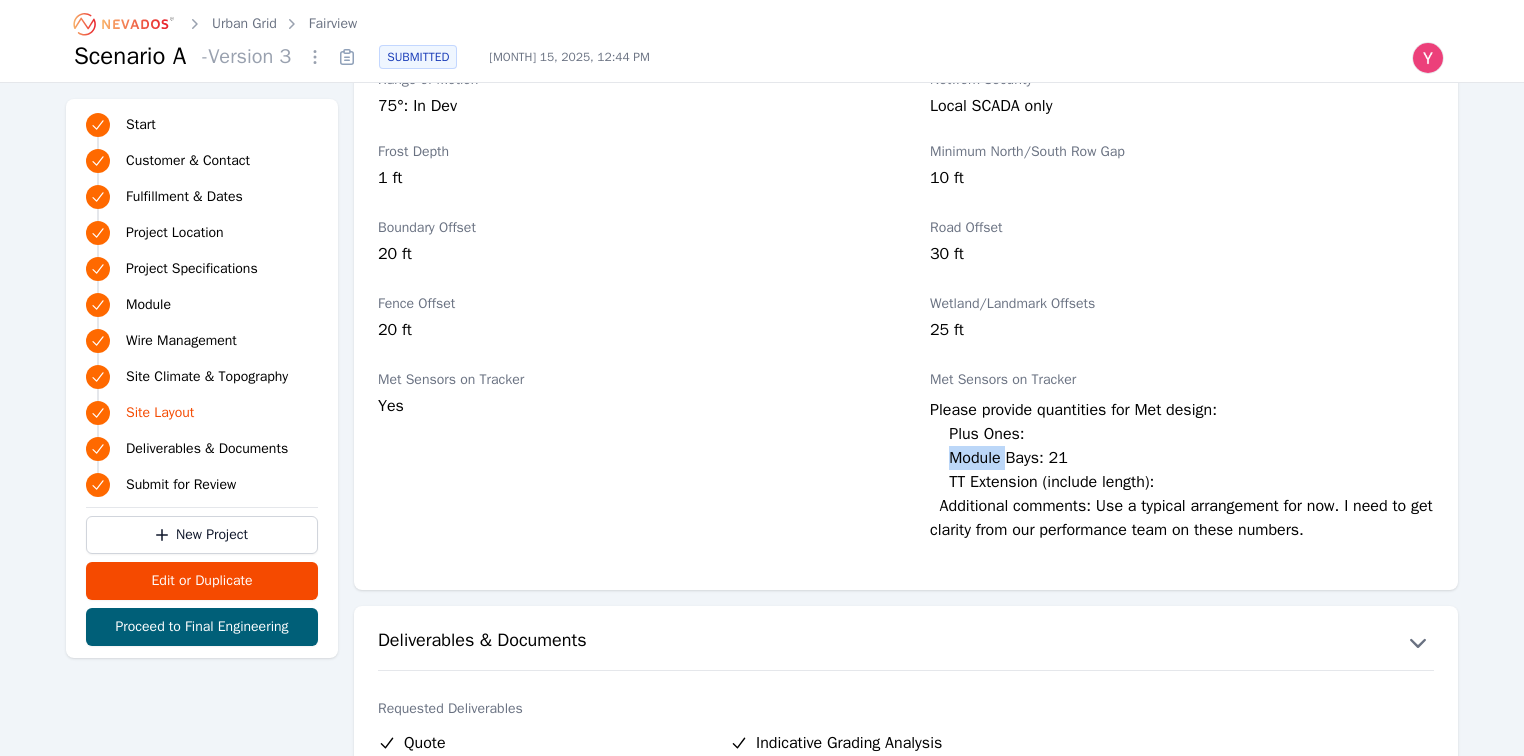 click on "Please provide quantities for Met design:
Plus Ones:
Module Bays: 21
TT Extension (include length):
Additional comments: Use a typical arrangement for now. I need to get clarity from our performance team on these numbers." at bounding box center (1182, 478) 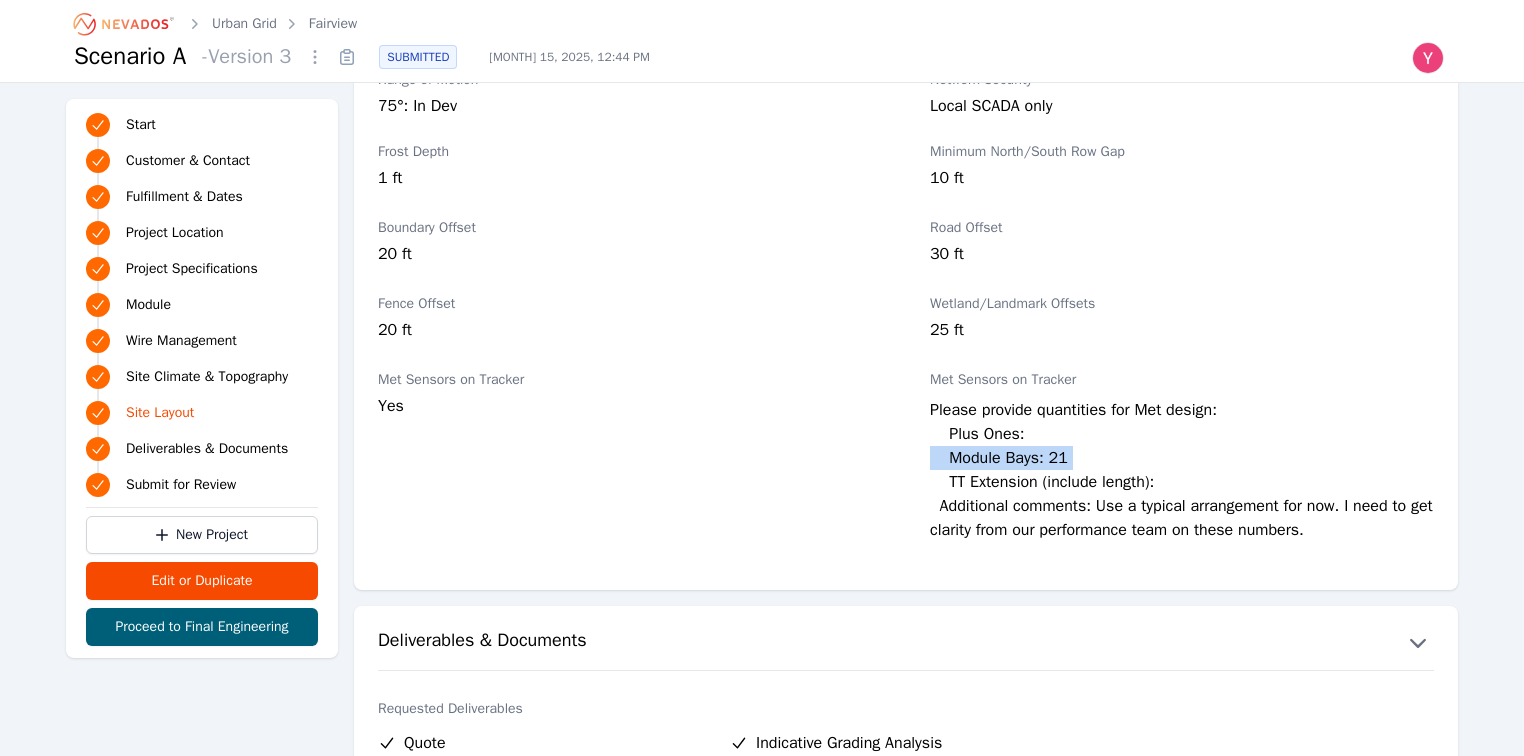 click on "Please provide quantities for Met design:
Plus Ones:
Module Bays: 21
TT Extension (include length):
Additional comments: Use a typical arrangement for now. I need to get clarity from our performance team on these numbers." at bounding box center [1182, 478] 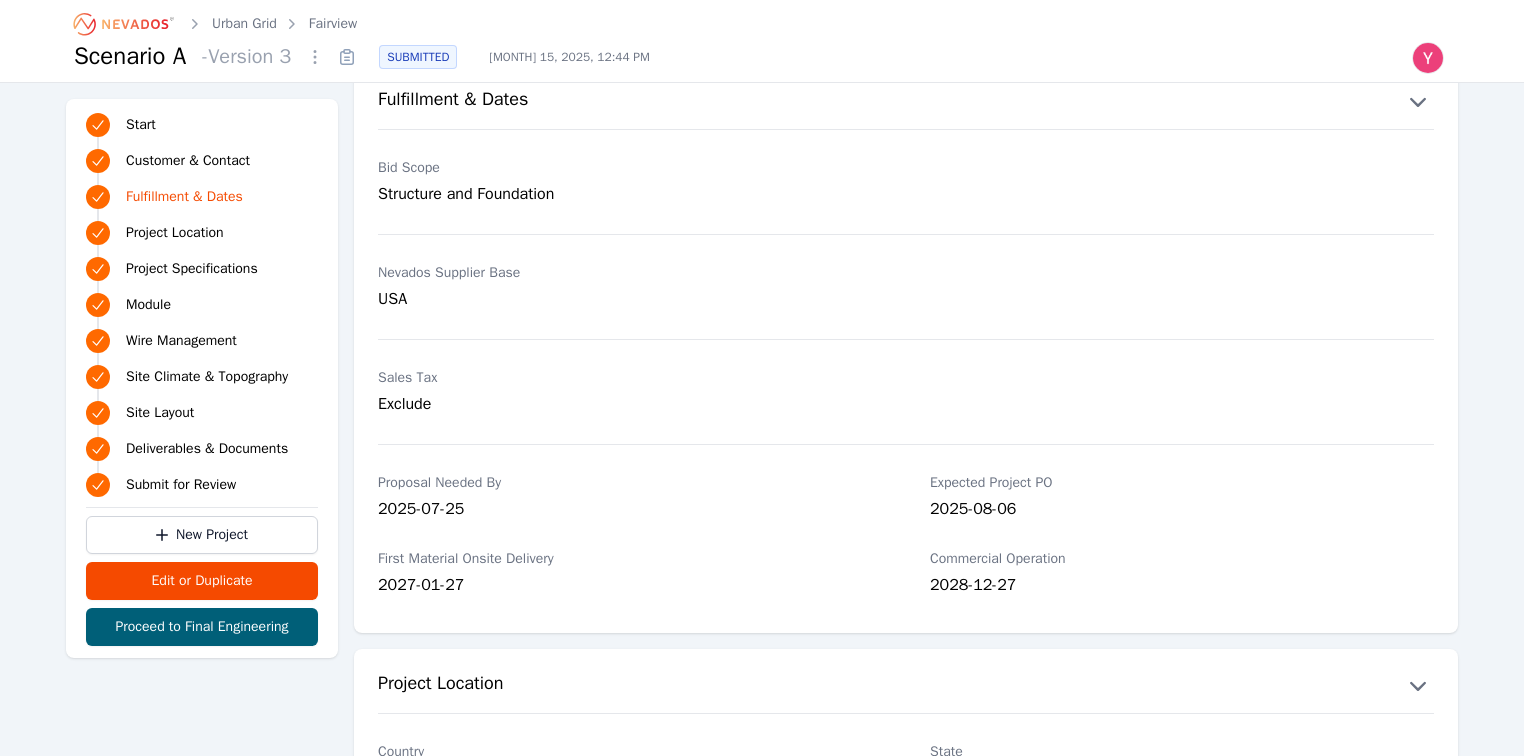 scroll, scrollTop: 0, scrollLeft: 0, axis: both 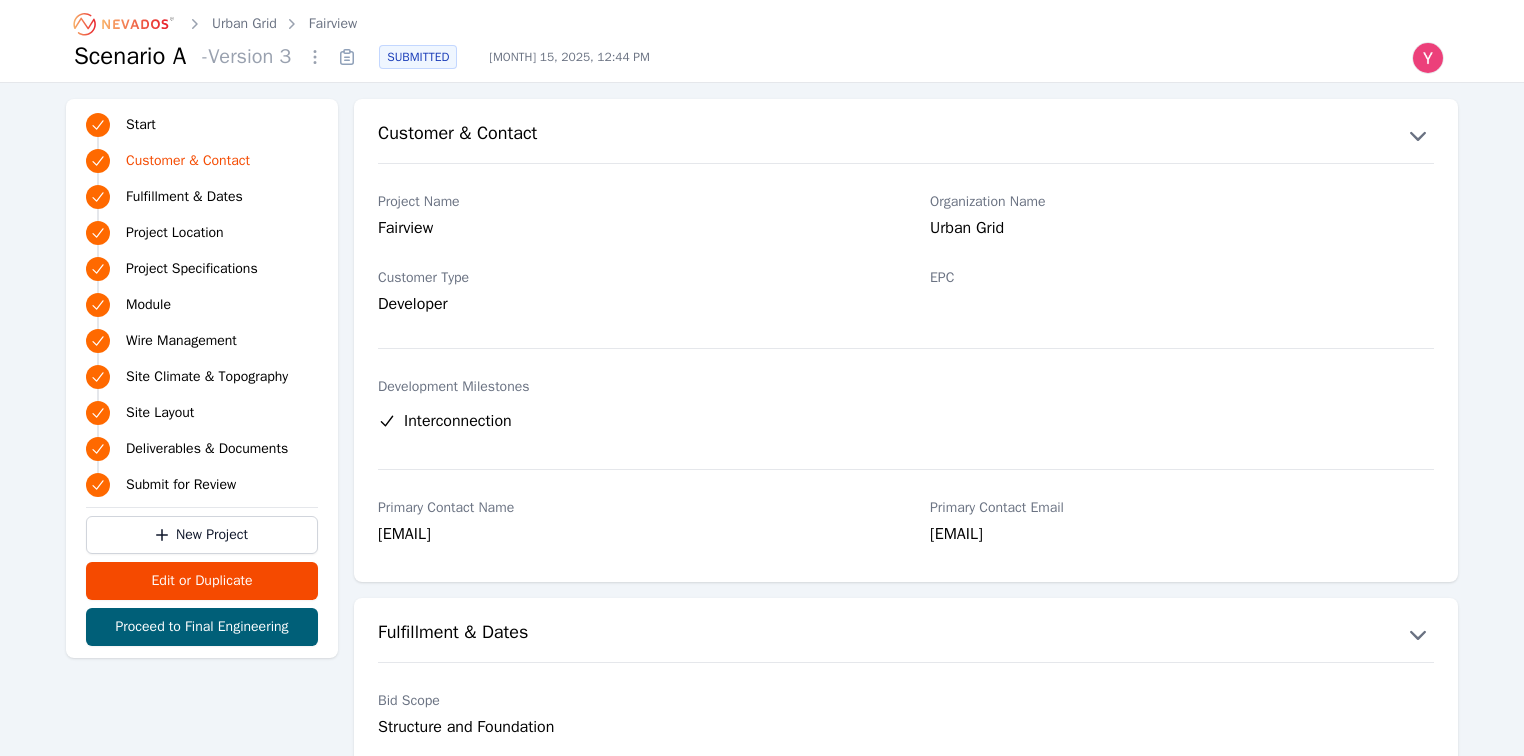 click on "christopher.roy@urbangridco.com" at bounding box center [630, 536] 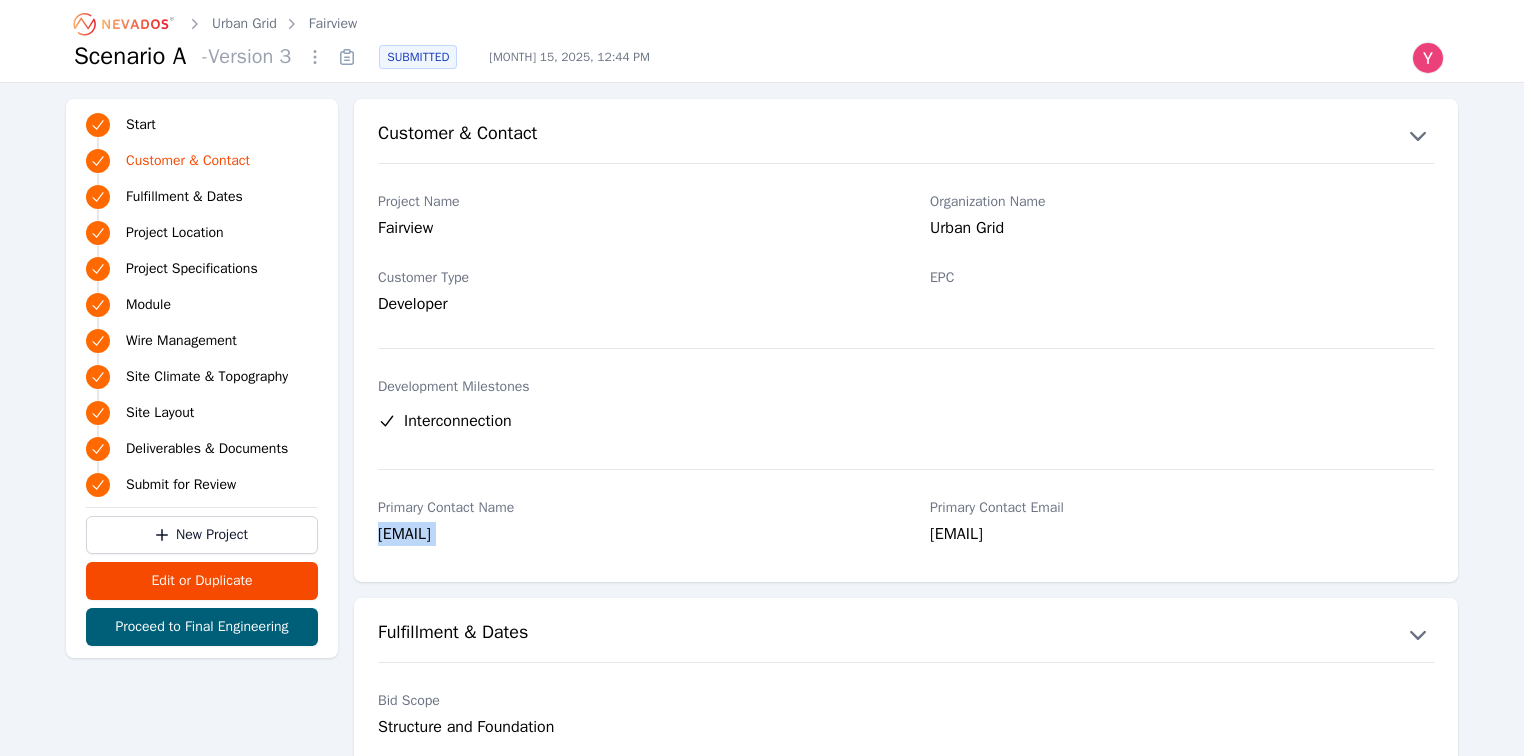 copy on "christopher.roy@urbangridco.com" 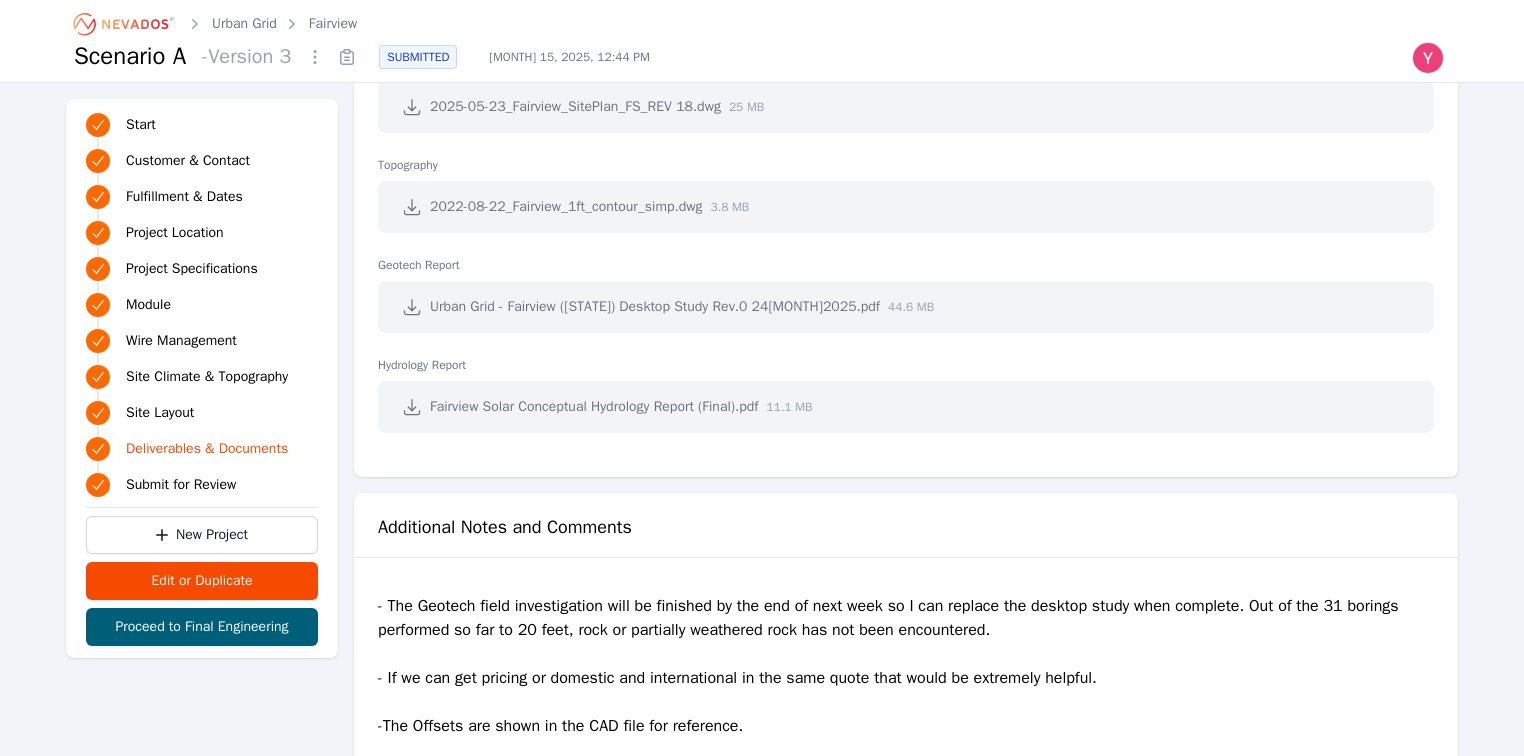 scroll, scrollTop: 4773, scrollLeft: 0, axis: vertical 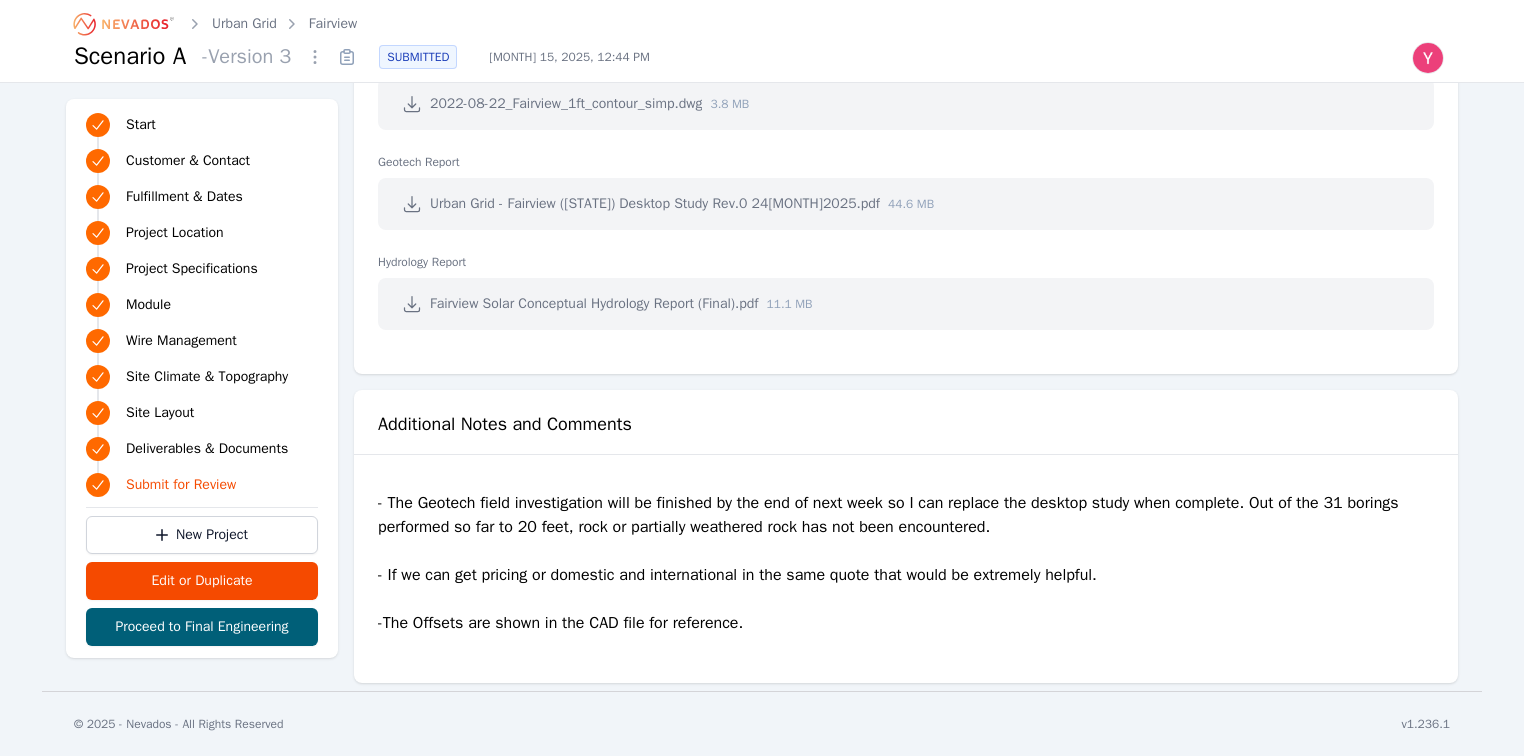 click on "- The Geotech field investigation will be finished by the end of next week so I can replace the desktop study when complete. Out of the 31 borings performed so far to 20 feet, rock or partially weathered rock has not been encountered.
- If we can get pricing or domestic and international in the same quote that would be extremely helpful.
-The Offsets are shown in the CAD file for reference." at bounding box center (906, 571) 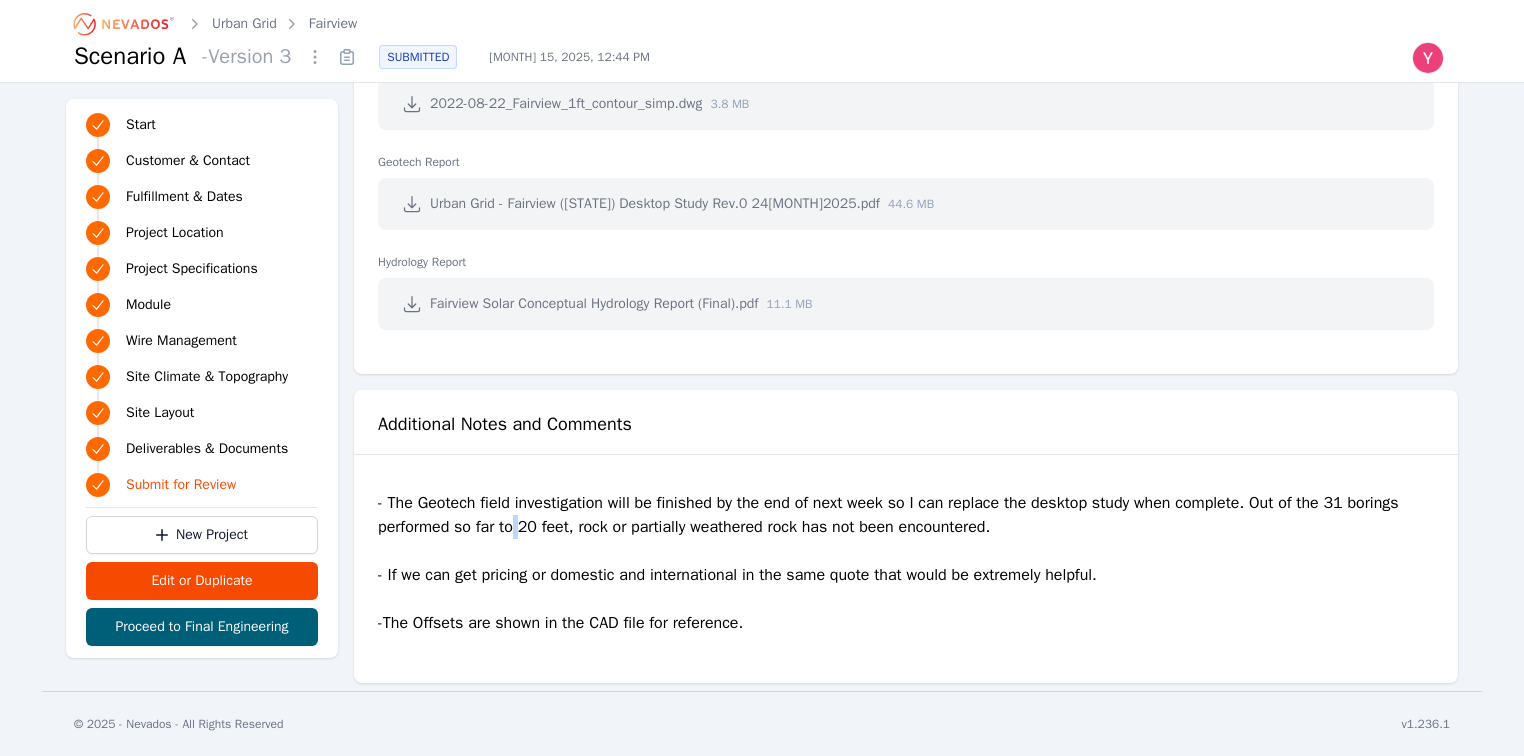 click on "- The Geotech field investigation will be finished by the end of next week so I can replace the desktop study when complete. Out of the 31 borings performed so far to 20 feet, rock or partially weathered rock has not been encountered.
- If we can get pricing or domestic and international in the same quote that would be extremely helpful.
-The Offsets are shown in the CAD file for reference." at bounding box center [906, 571] 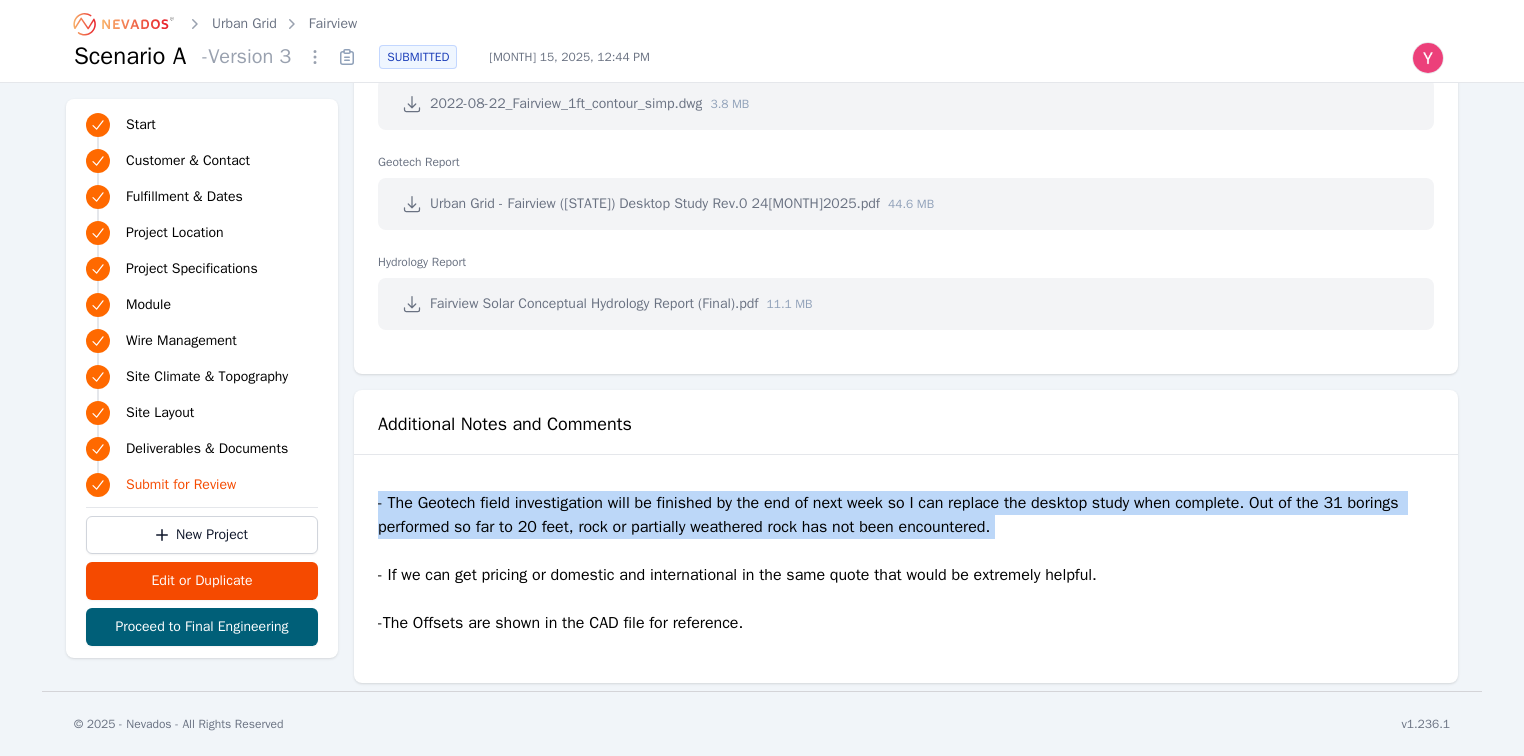 click on "- The Geotech field investigation will be finished by the end of next week so I can replace the desktop study when complete. Out of the 31 borings performed so far to 20 feet, rock or partially weathered rock has not been encountered.
- If we can get pricing or domestic and international in the same quote that would be extremely helpful.
-The Offsets are shown in the CAD file for reference." at bounding box center (906, 571) 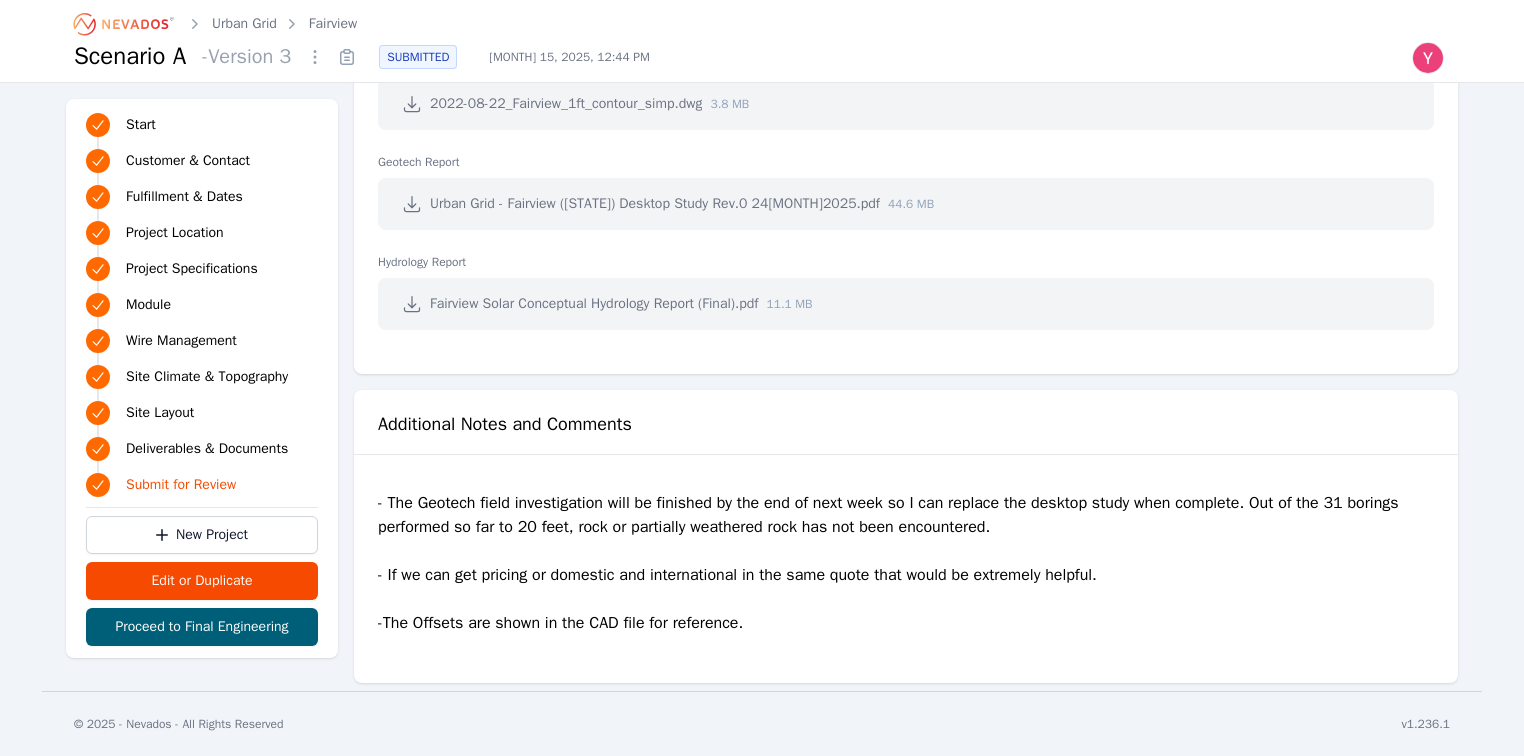 click on "- The Geotech field investigation will be finished by the end of next week so I can replace the desktop study when complete. Out of the 31 borings performed so far to 20 feet, rock or partially weathered rock has not been encountered.
- If we can get pricing or domestic and international in the same quote that would be extremely helpful.
-The Offsets are shown in the CAD file for reference." at bounding box center (906, 571) 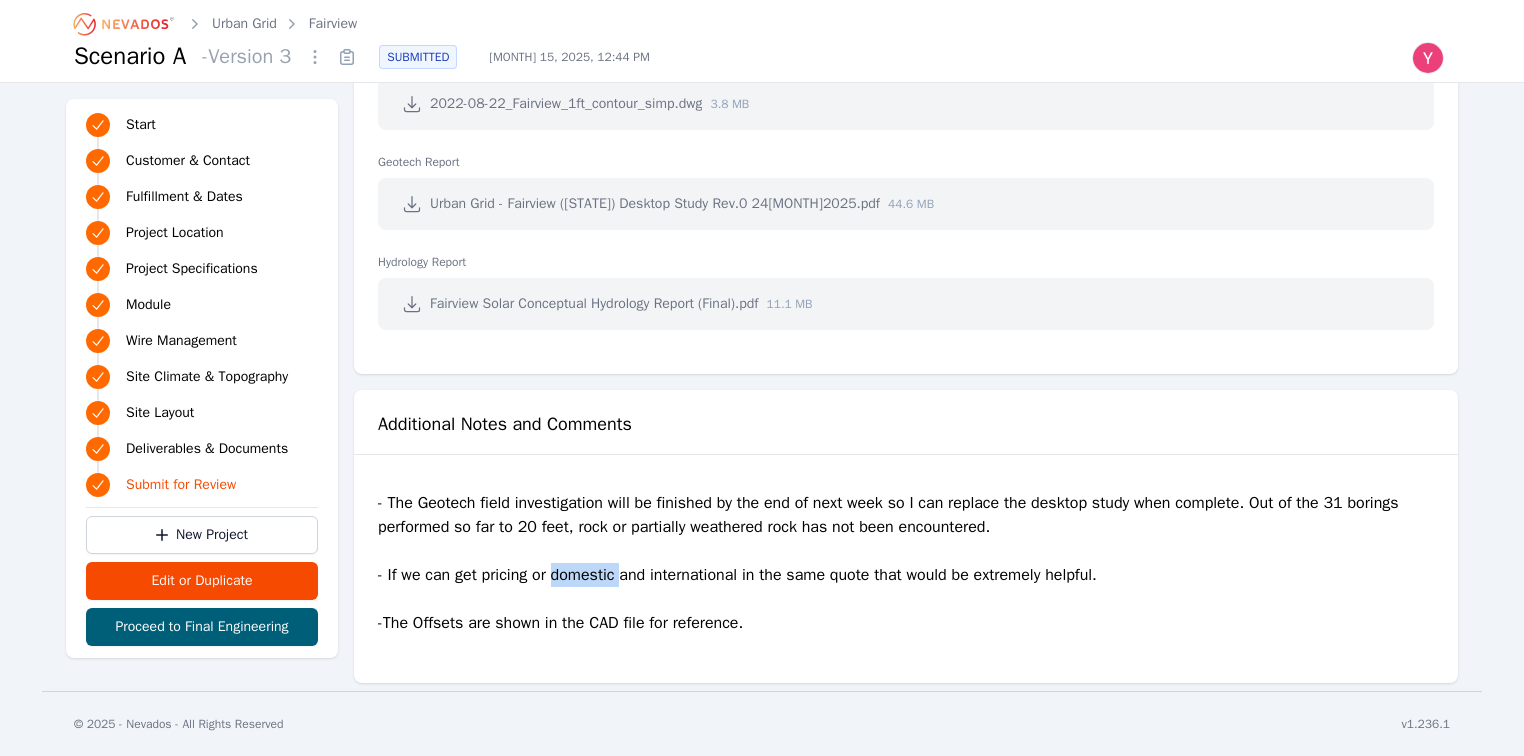 click on "- The Geotech field investigation will be finished by the end of next week so I can replace the desktop study when complete. Out of the 31 borings performed so far to 20 feet, rock or partially weathered rock has not been encountered.
- If we can get pricing or domestic and international in the same quote that would be extremely helpful.
-The Offsets are shown in the CAD file for reference." at bounding box center (906, 571) 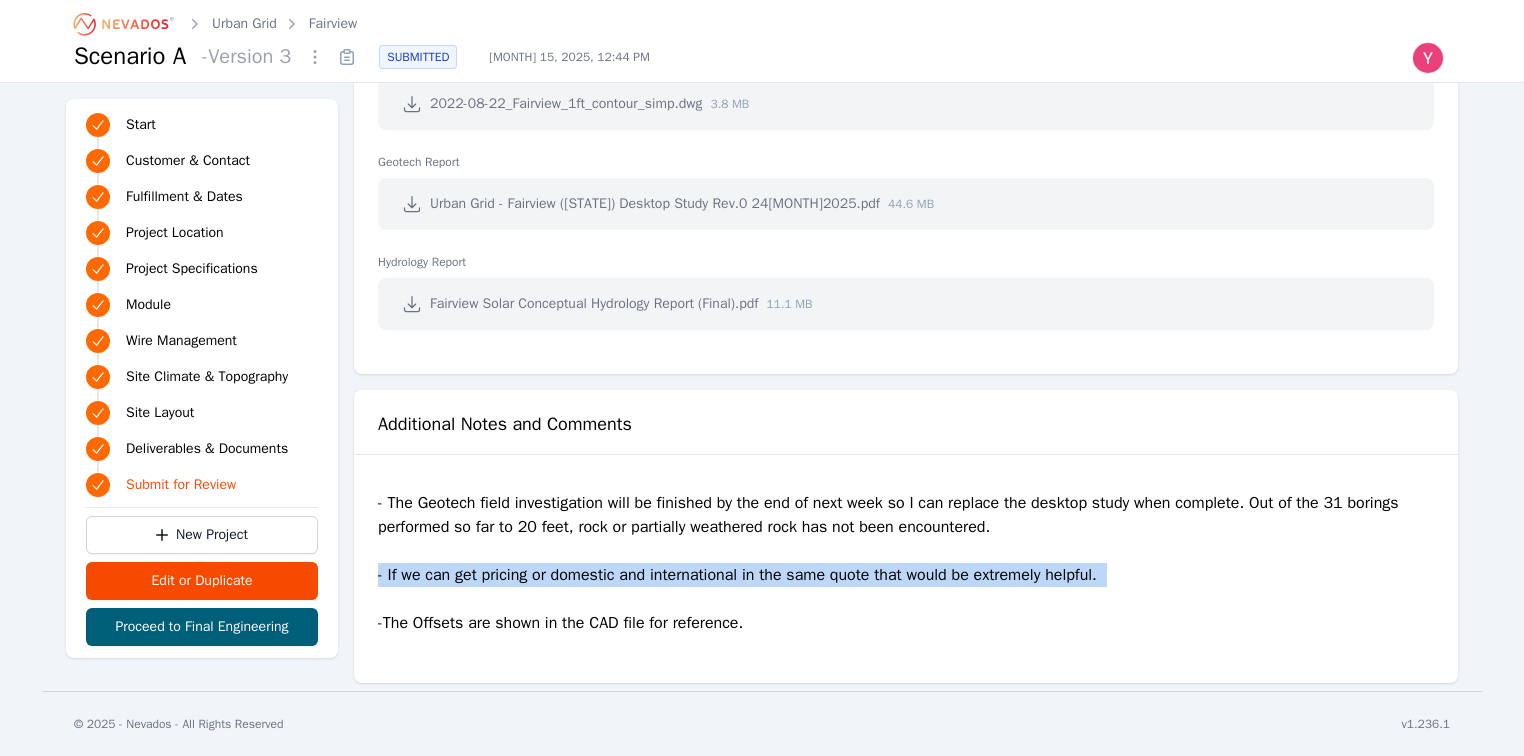 click on "- The Geotech field investigation will be finished by the end of next week so I can replace the desktop study when complete. Out of the 31 borings performed so far to 20 feet, rock or partially weathered rock has not been encountered.
- If we can get pricing or domestic and international in the same quote that would be extremely helpful.
-The Offsets are shown in the CAD file for reference." at bounding box center [906, 571] 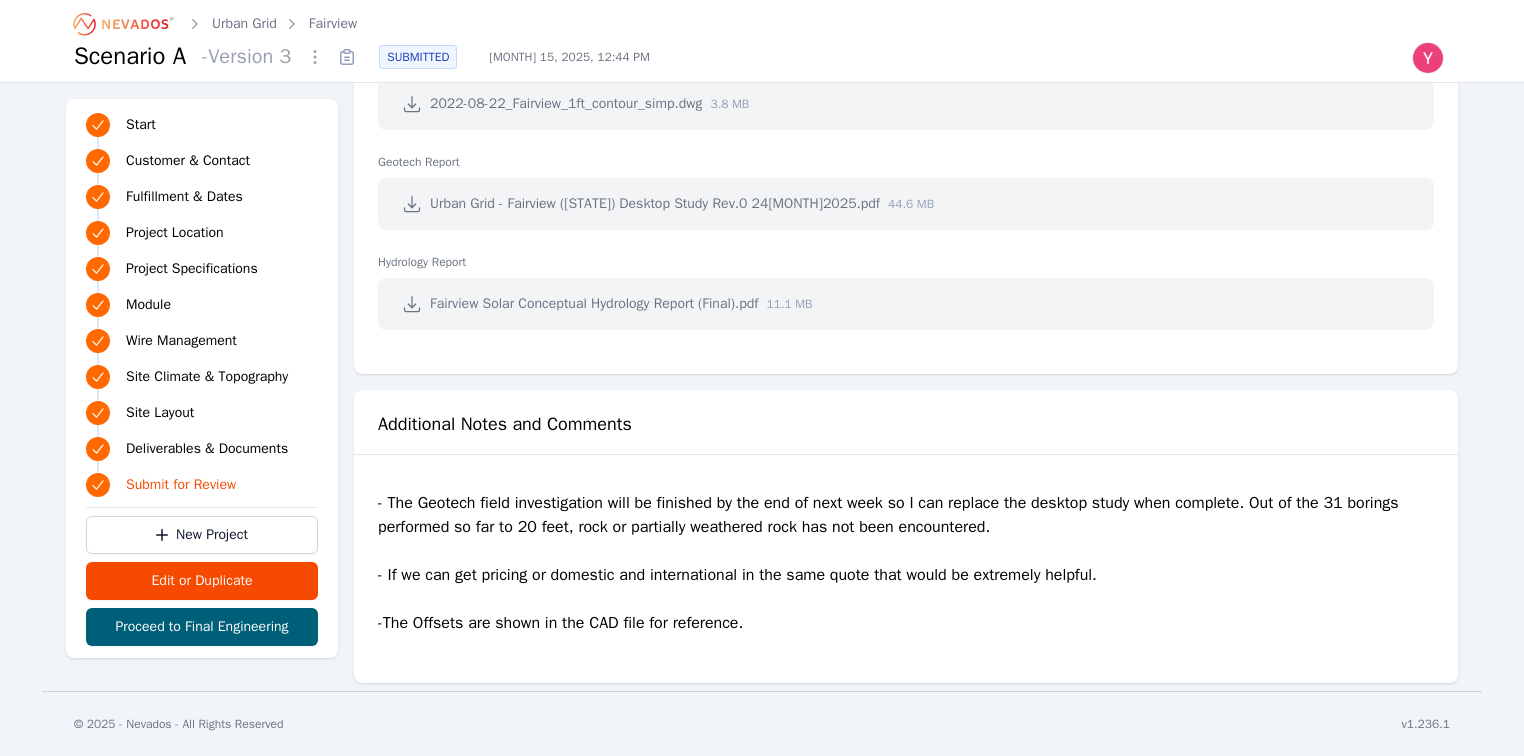 click on "- The Geotech field investigation will be finished by the end of next week so I can replace the desktop study when complete. Out of the 31 borings performed so far to 20 feet, rock or partially weathered rock has not been encountered.
- If we can get pricing or domestic and international in the same quote that would be extremely helpful.
-The Offsets are shown in the CAD file for reference." at bounding box center [906, 571] 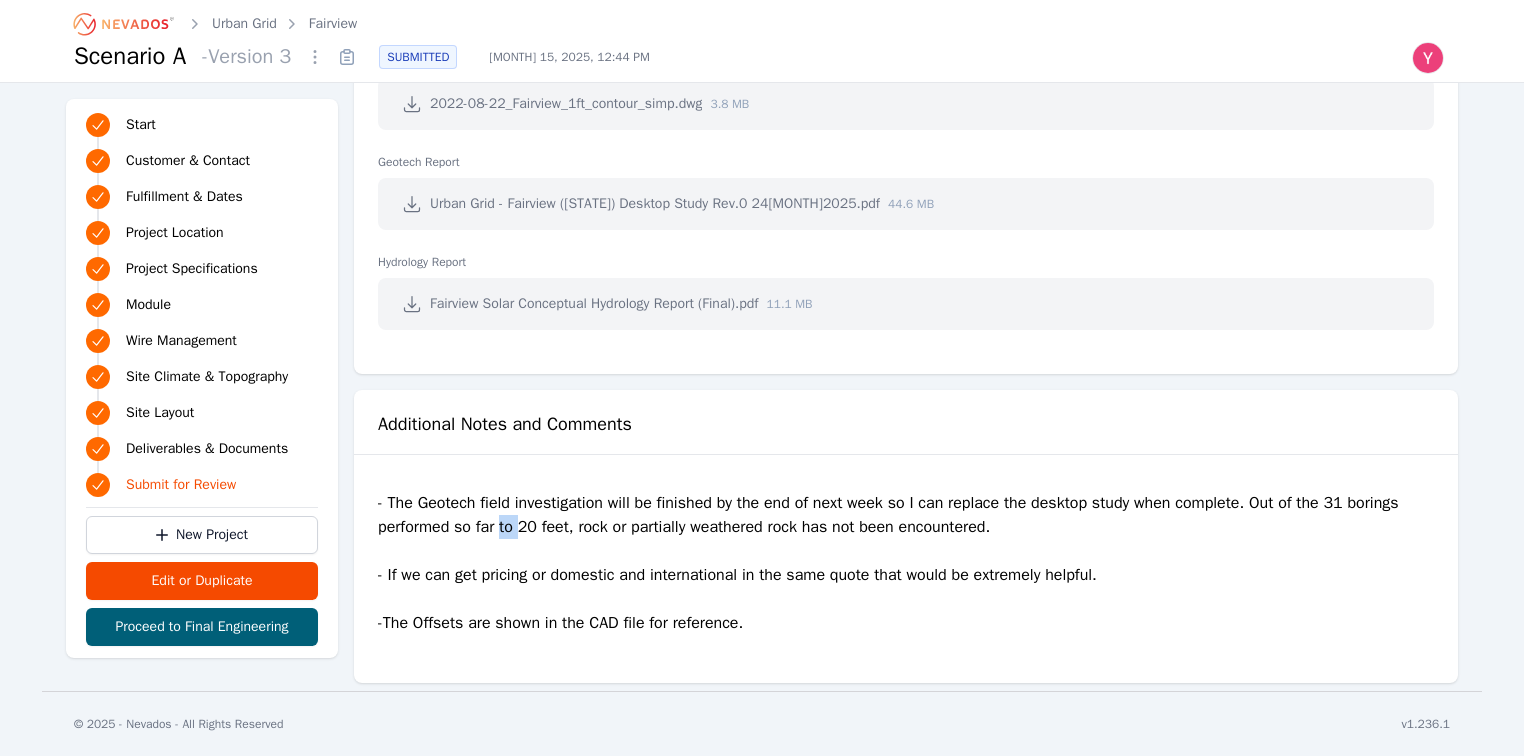 click on "- The Geotech field investigation will be finished by the end of next week so I can replace the desktop study when complete. Out of the 31 borings performed so far to 20 feet, rock or partially weathered rock has not been encountered.
- If we can get pricing or domestic and international in the same quote that would be extremely helpful.
-The Offsets are shown in the CAD file for reference." at bounding box center [906, 571] 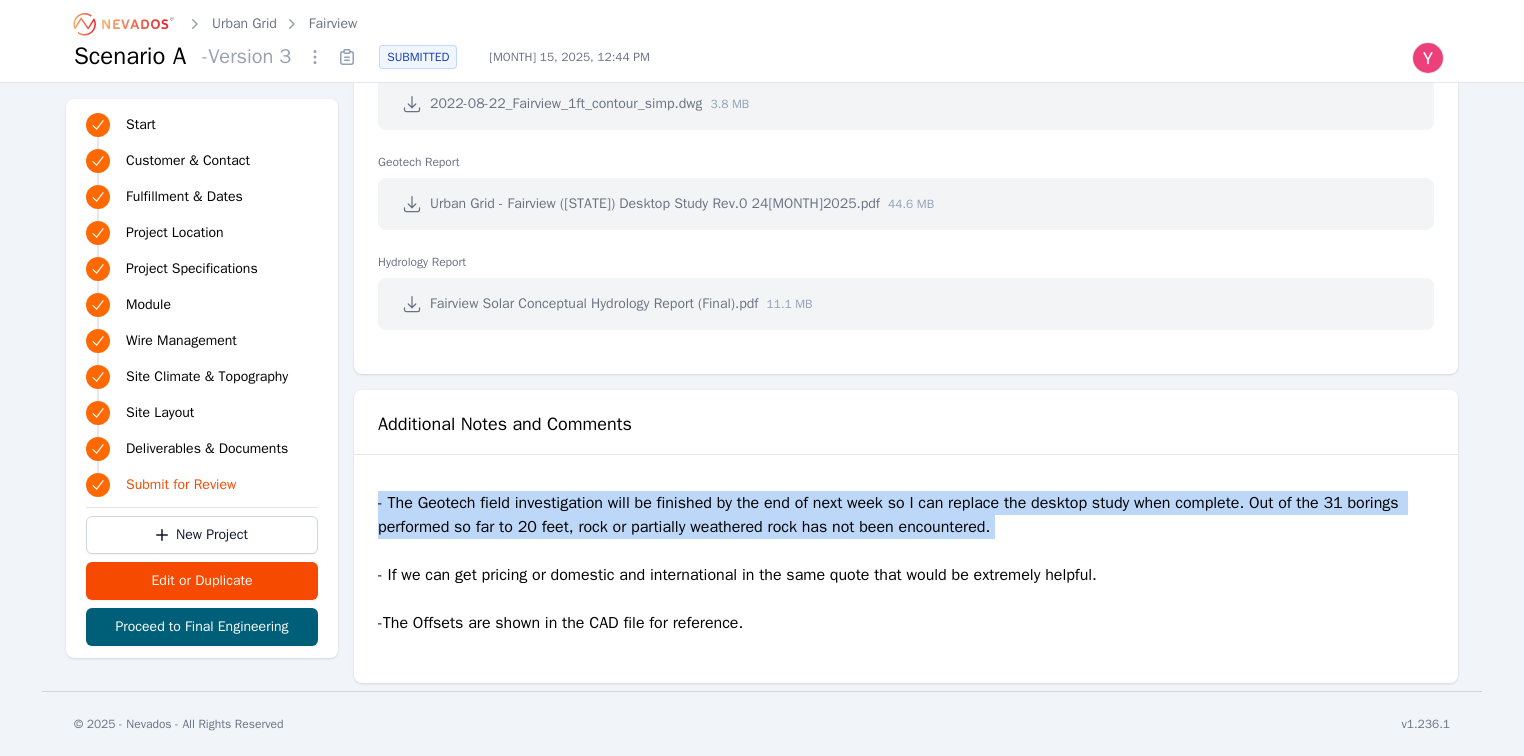 click on "- The Geotech field investigation will be finished by the end of next week so I can replace the desktop study when complete. Out of the 31 borings performed so far to 20 feet, rock or partially weathered rock has not been encountered.
- If we can get pricing or domestic and international in the same quote that would be extremely helpful.
-The Offsets are shown in the CAD file for reference." at bounding box center [906, 571] 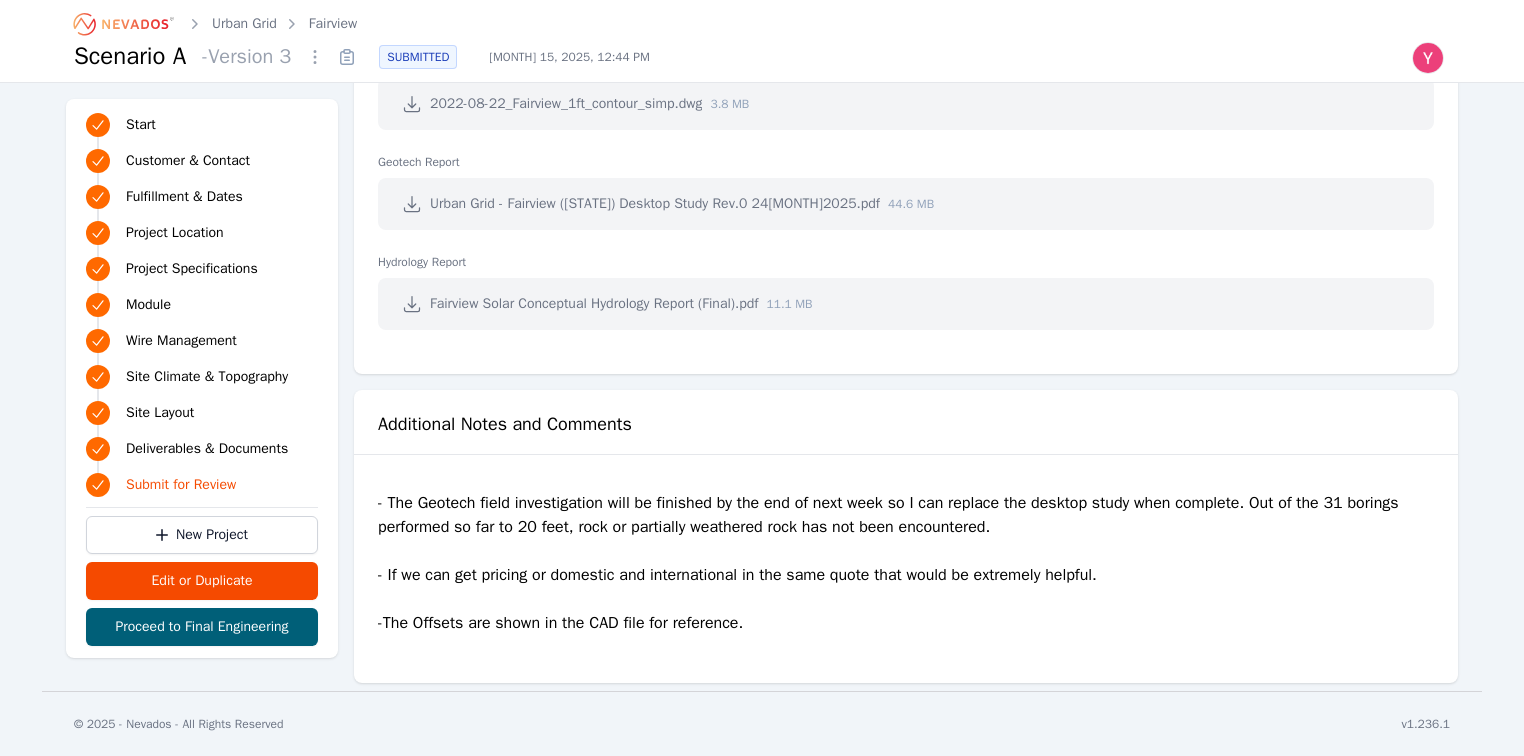 click on "- The Geotech field investigation will be finished by the end of next week so I can replace the desktop study when complete. Out of the 31 borings performed so far to 20 feet, rock or partially weathered rock has not been encountered.
- If we can get pricing or domestic and international in the same quote that would be extremely helpful.
-The Offsets are shown in the CAD file for reference." at bounding box center (906, 571) 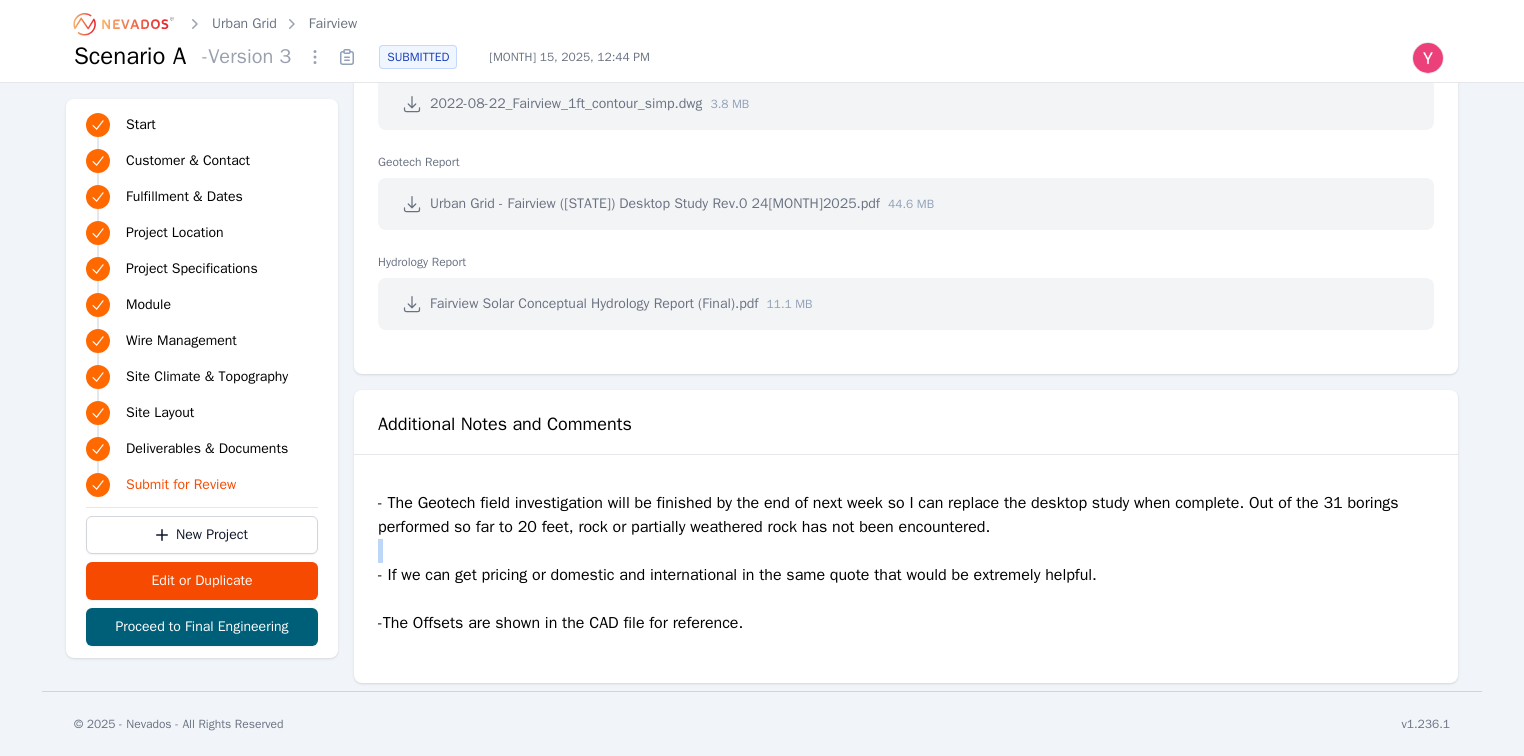 click on "- The Geotech field investigation will be finished by the end of next week so I can replace the desktop study when complete. Out of the 31 borings performed so far to 20 feet, rock or partially weathered rock has not been encountered.
- If we can get pricing or domestic and international in the same quote that would be extremely helpful.
-The Offsets are shown in the CAD file for reference." at bounding box center (906, 571) 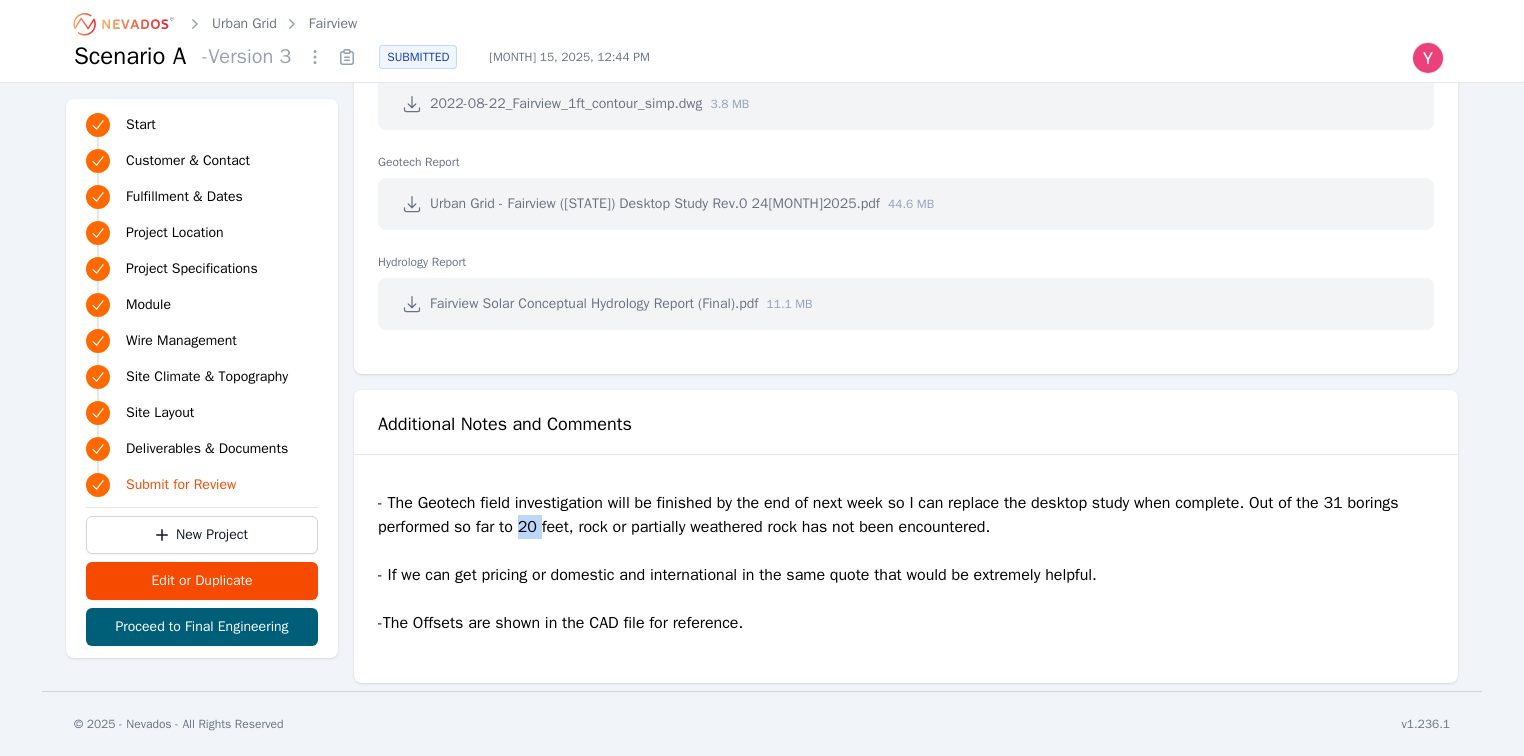 click on "- The Geotech field investigation will be finished by the end of next week so I can replace the desktop study when complete. Out of the 31 borings performed so far to 20 feet, rock or partially weathered rock has not been encountered.
- If we can get pricing or domestic and international in the same quote that would be extremely helpful.
-The Offsets are shown in the CAD file for reference." at bounding box center (906, 571) 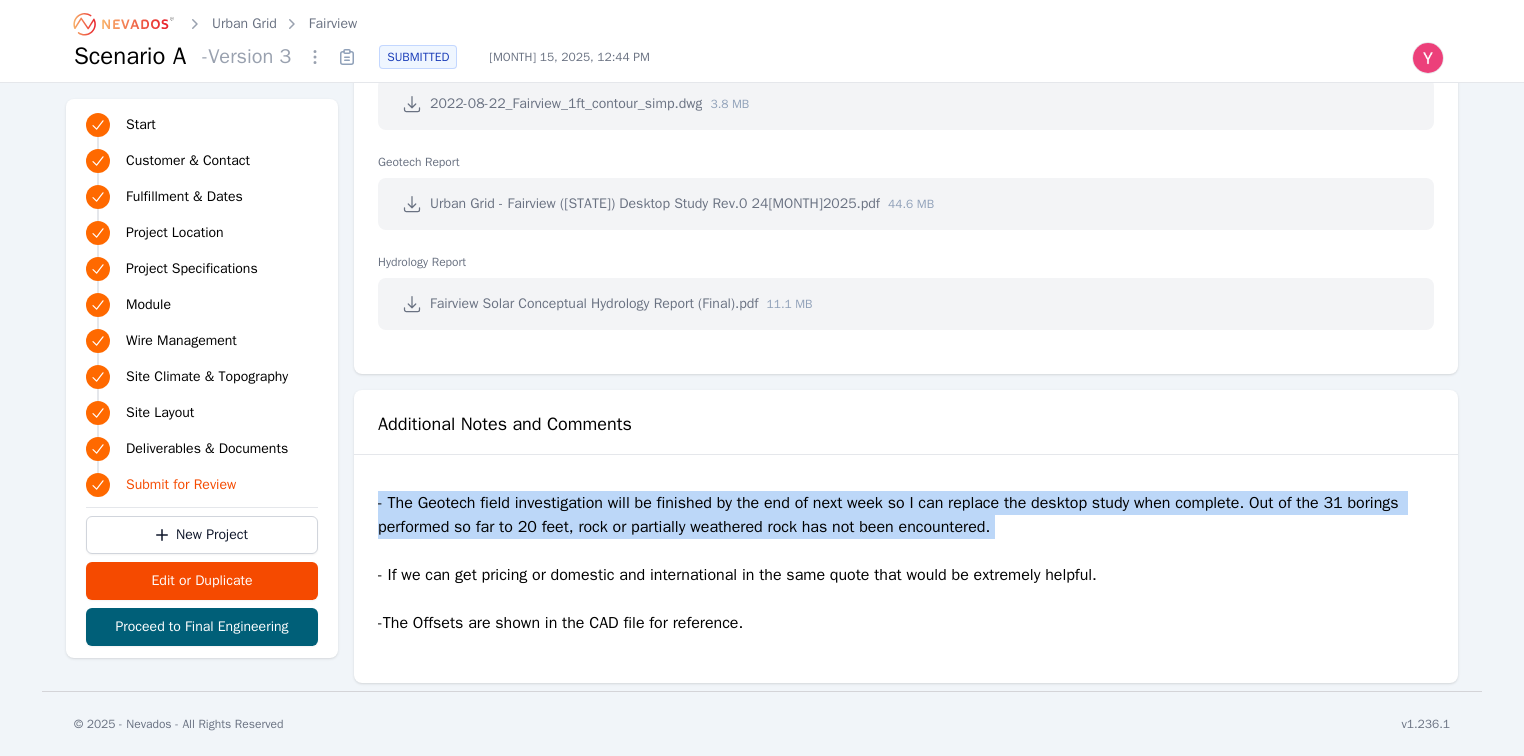 click on "- The Geotech field investigation will be finished by the end of next week so I can replace the desktop study when complete. Out of the 31 borings performed so far to 20 feet, rock or partially weathered rock has not been encountered.
- If we can get pricing or domestic and international in the same quote that would be extremely helpful.
-The Offsets are shown in the CAD file for reference." at bounding box center [906, 571] 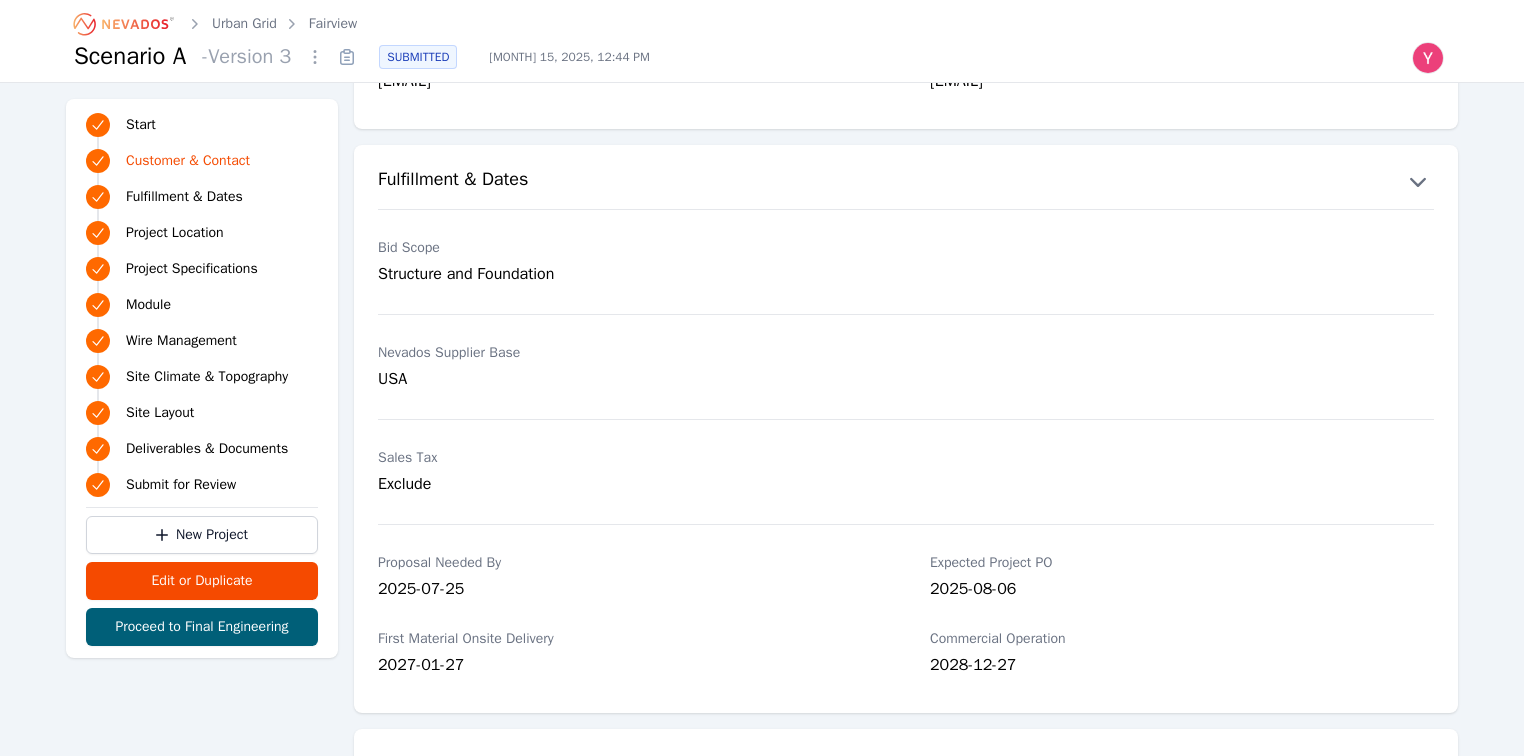scroll, scrollTop: 0, scrollLeft: 0, axis: both 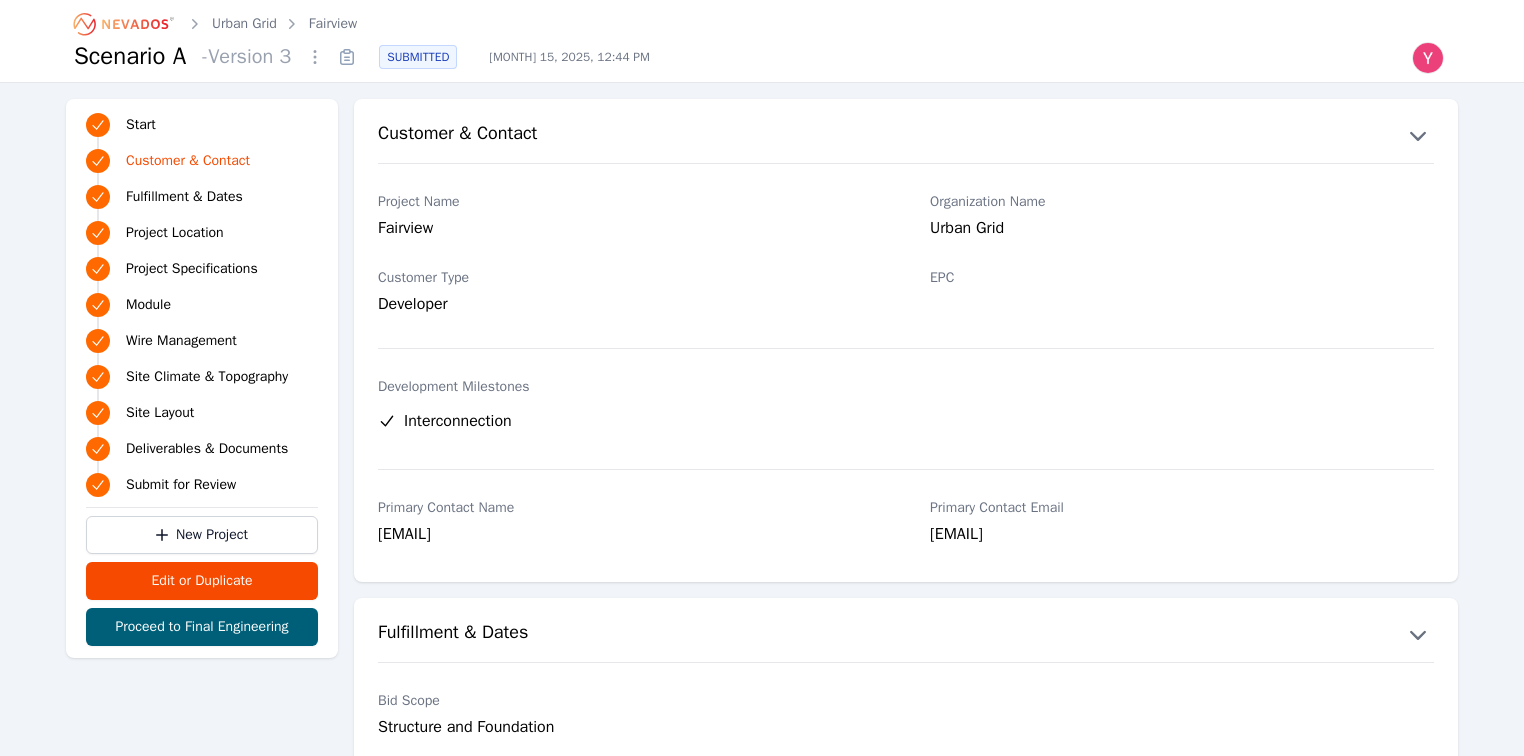 click on "christopher.roy@urbangridco.com" at bounding box center (1182, 536) 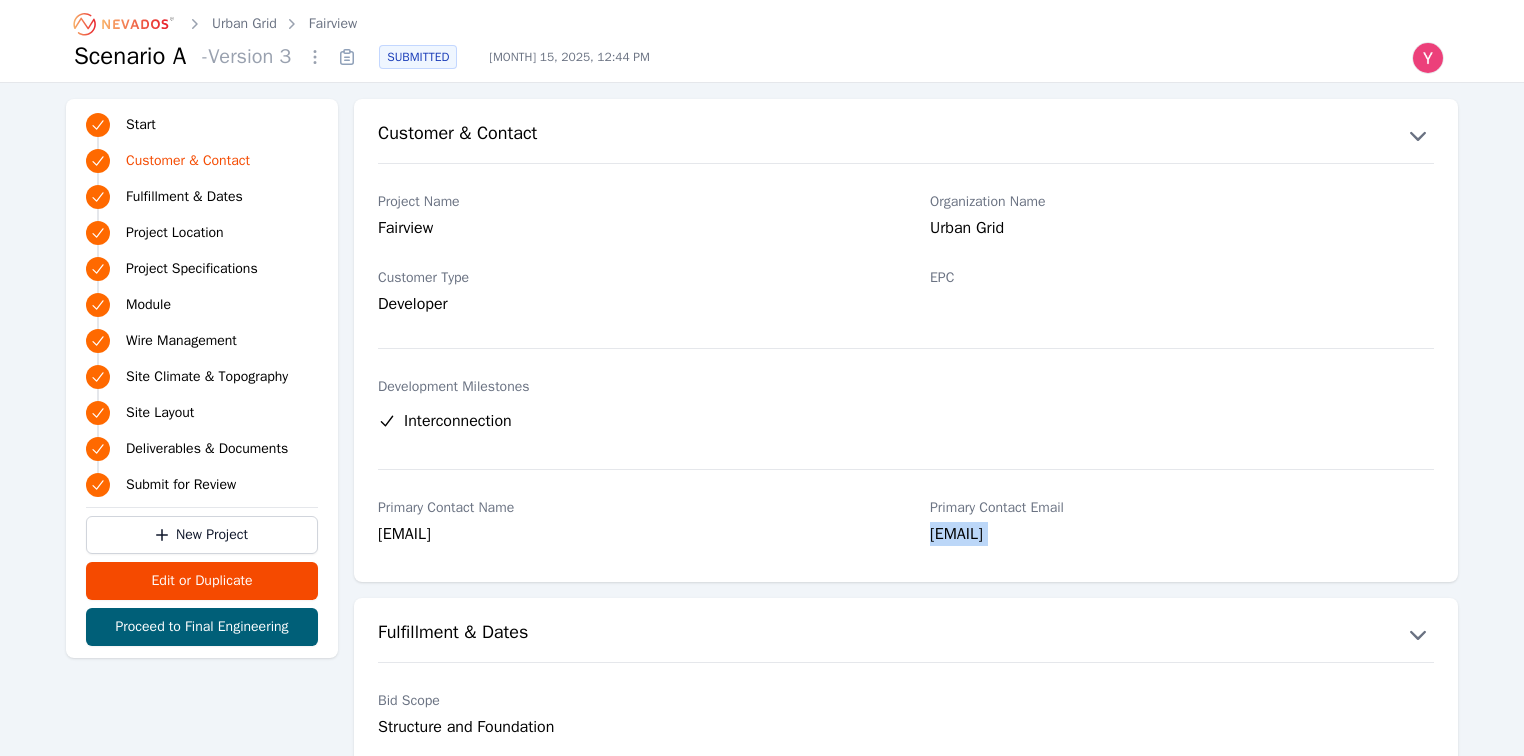 copy on "christopher.roy@urbangridco.com" 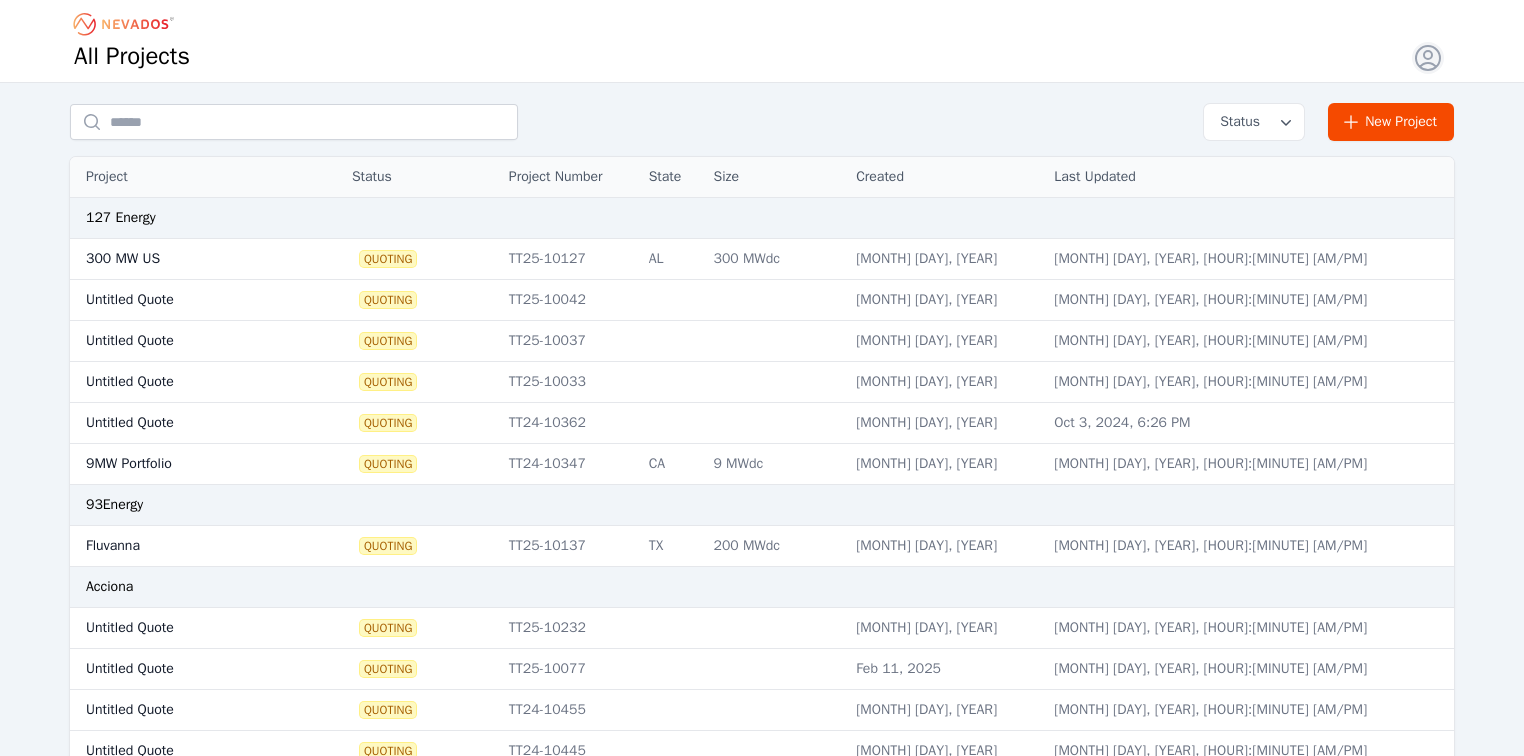 scroll, scrollTop: 0, scrollLeft: 0, axis: both 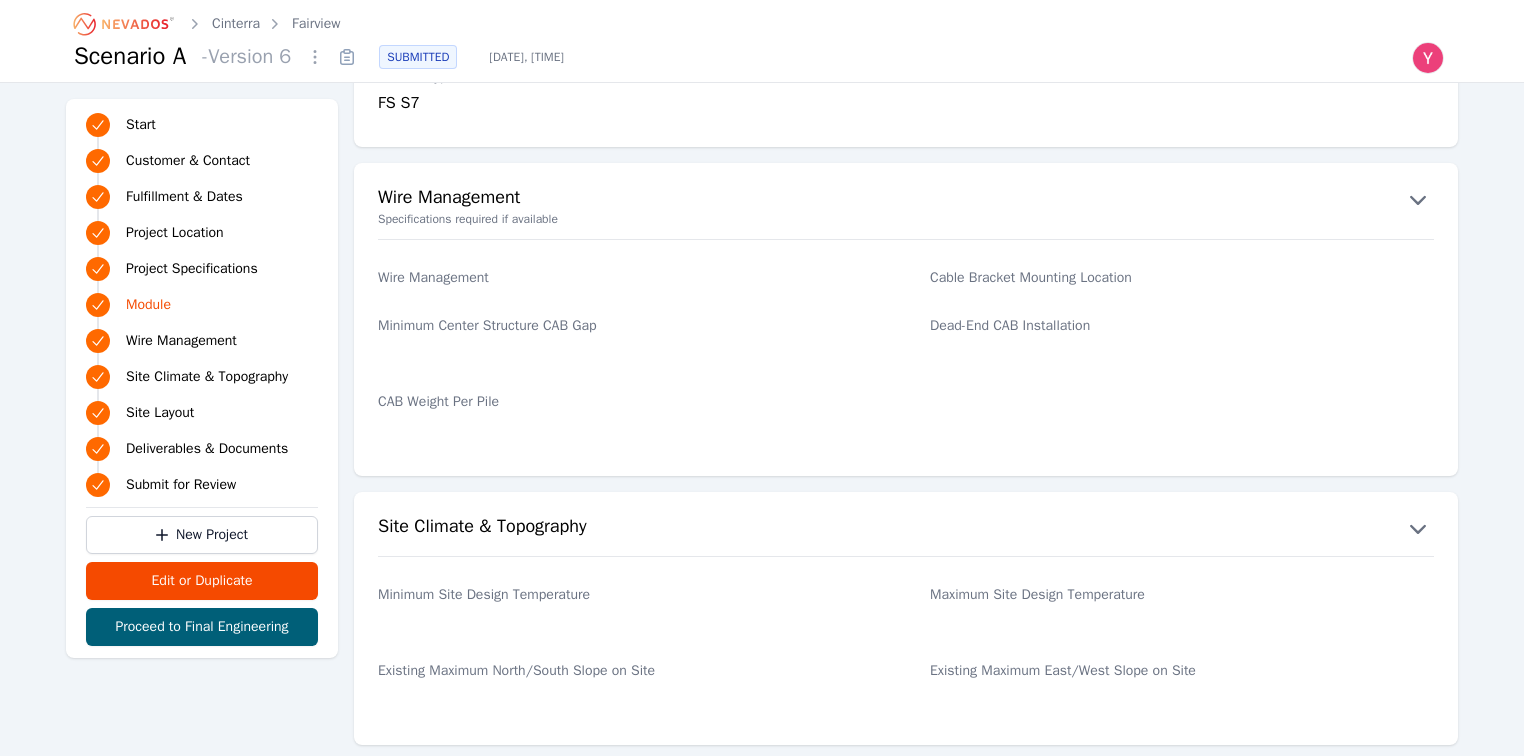 click 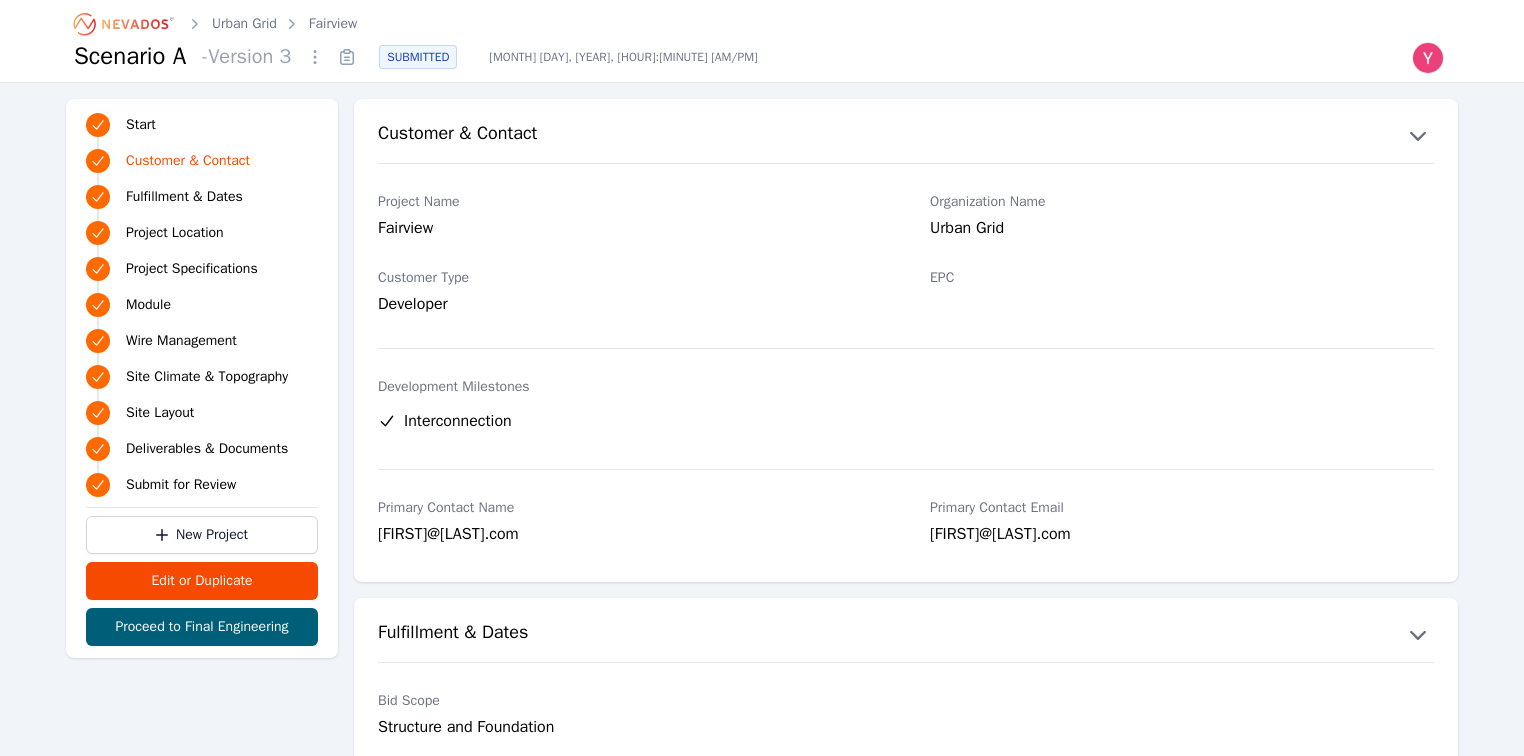 scroll, scrollTop: 0, scrollLeft: 0, axis: both 